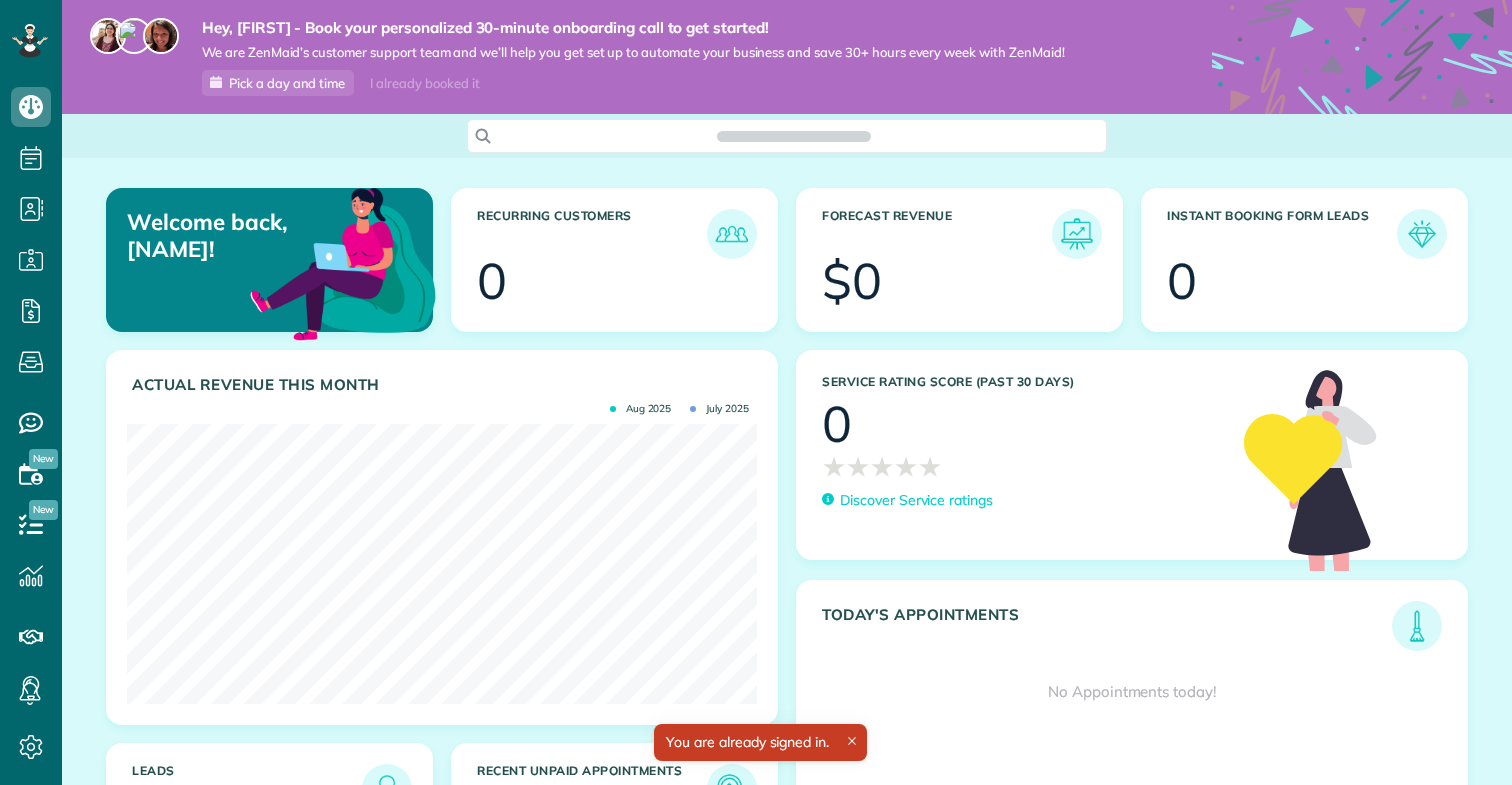 scroll, scrollTop: 0, scrollLeft: 0, axis: both 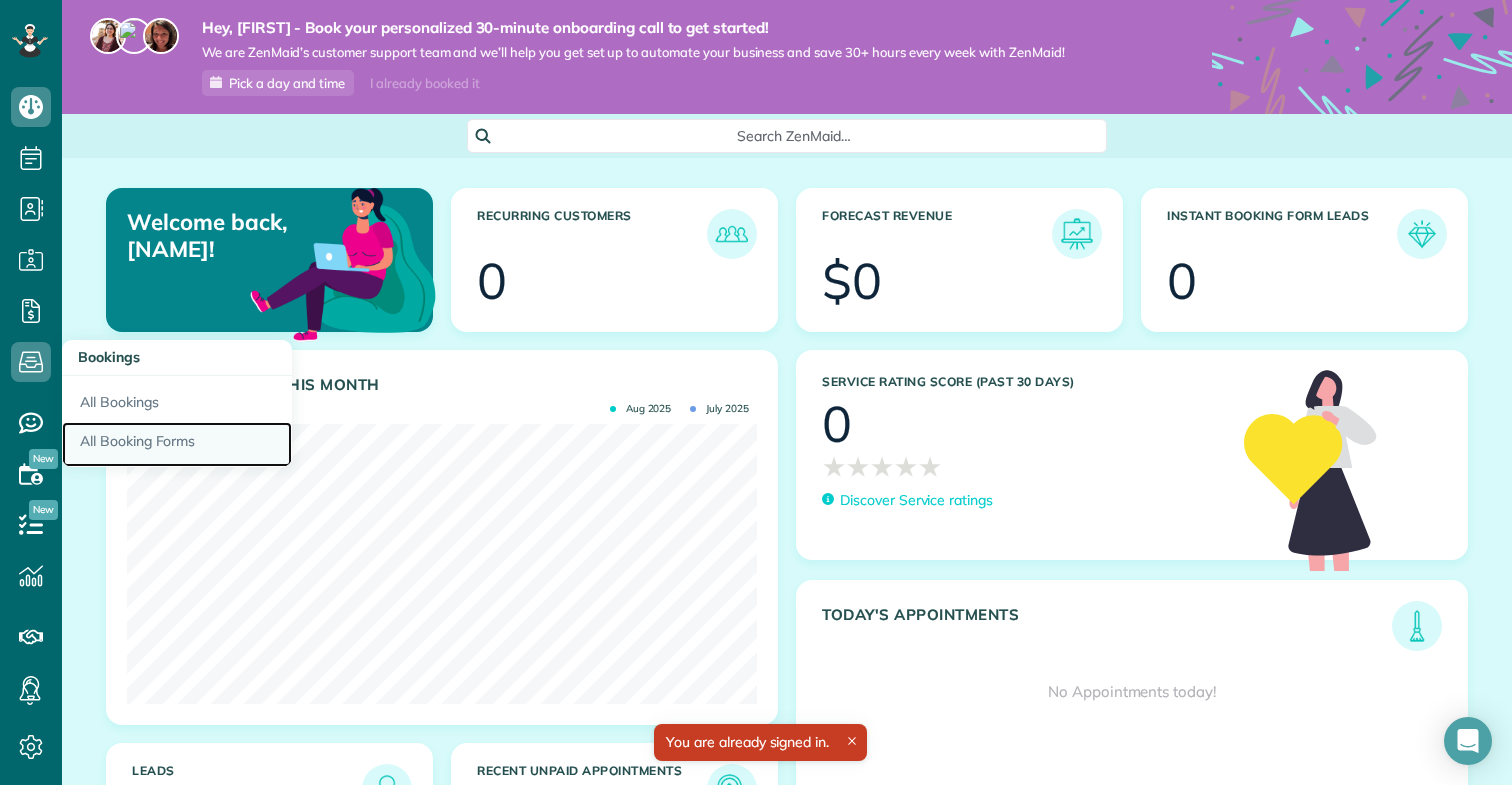 click on "All Booking Forms" at bounding box center (177, 445) 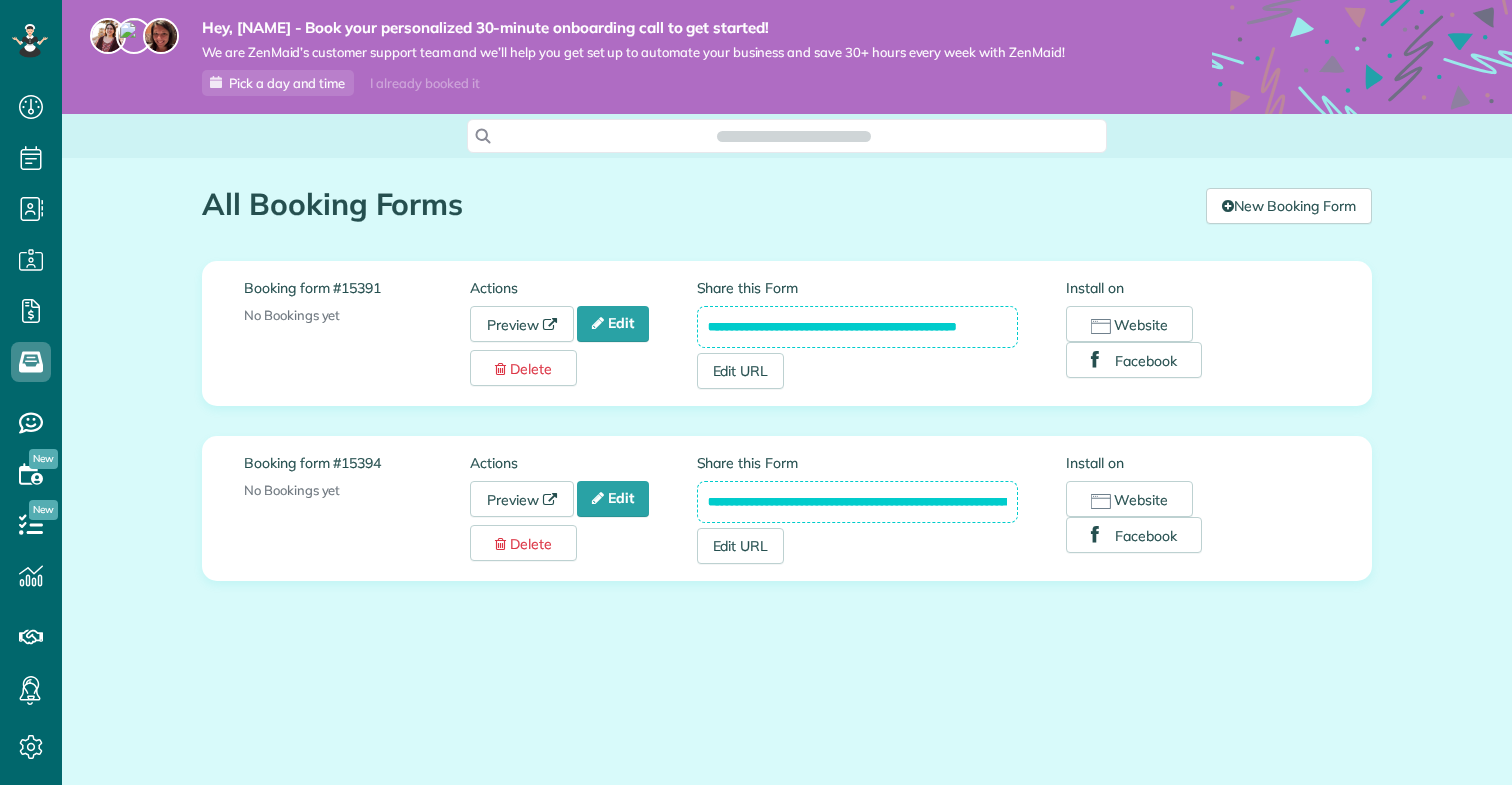 scroll, scrollTop: 0, scrollLeft: 0, axis: both 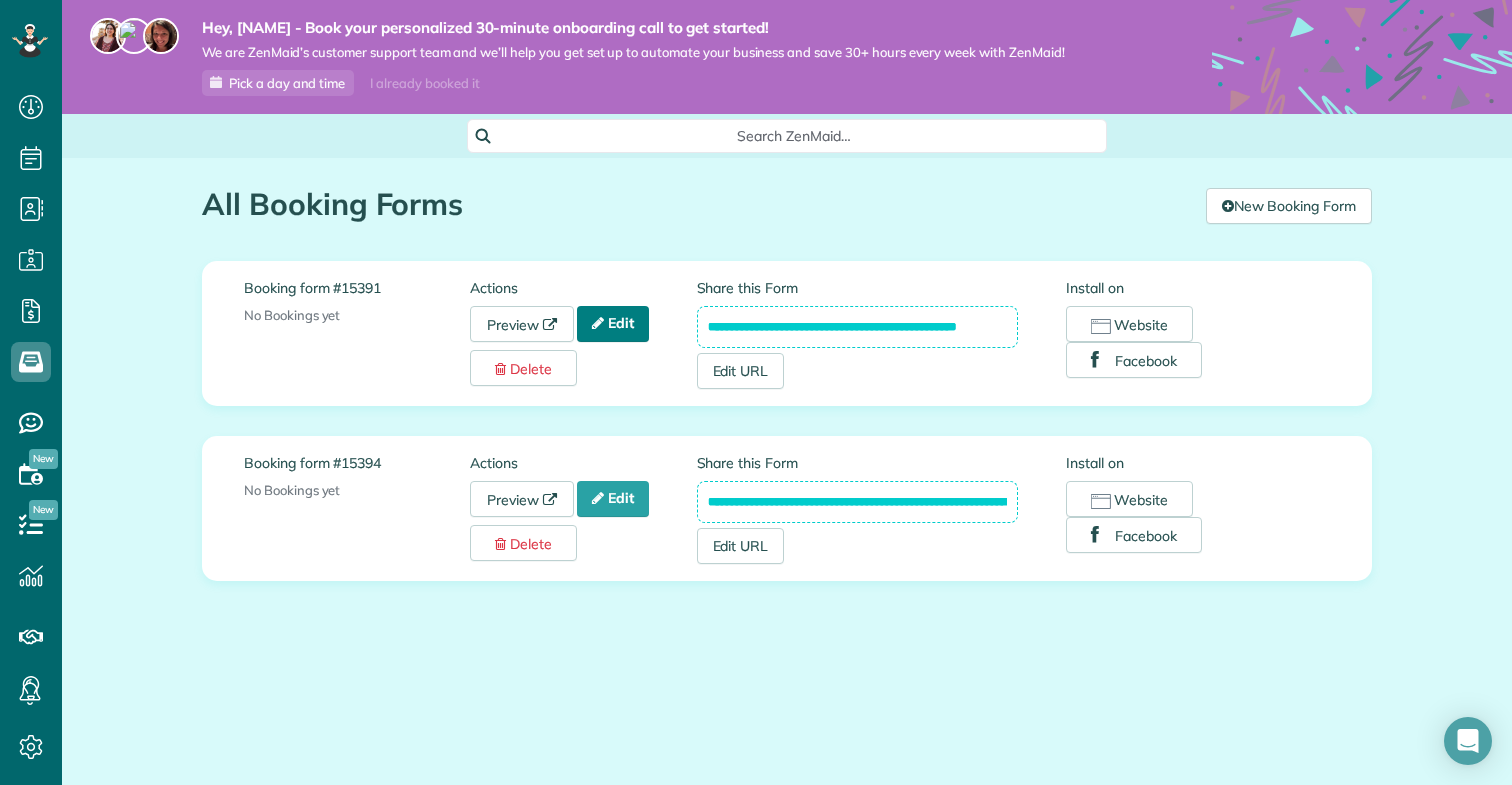 click on "Edit" at bounding box center (613, 324) 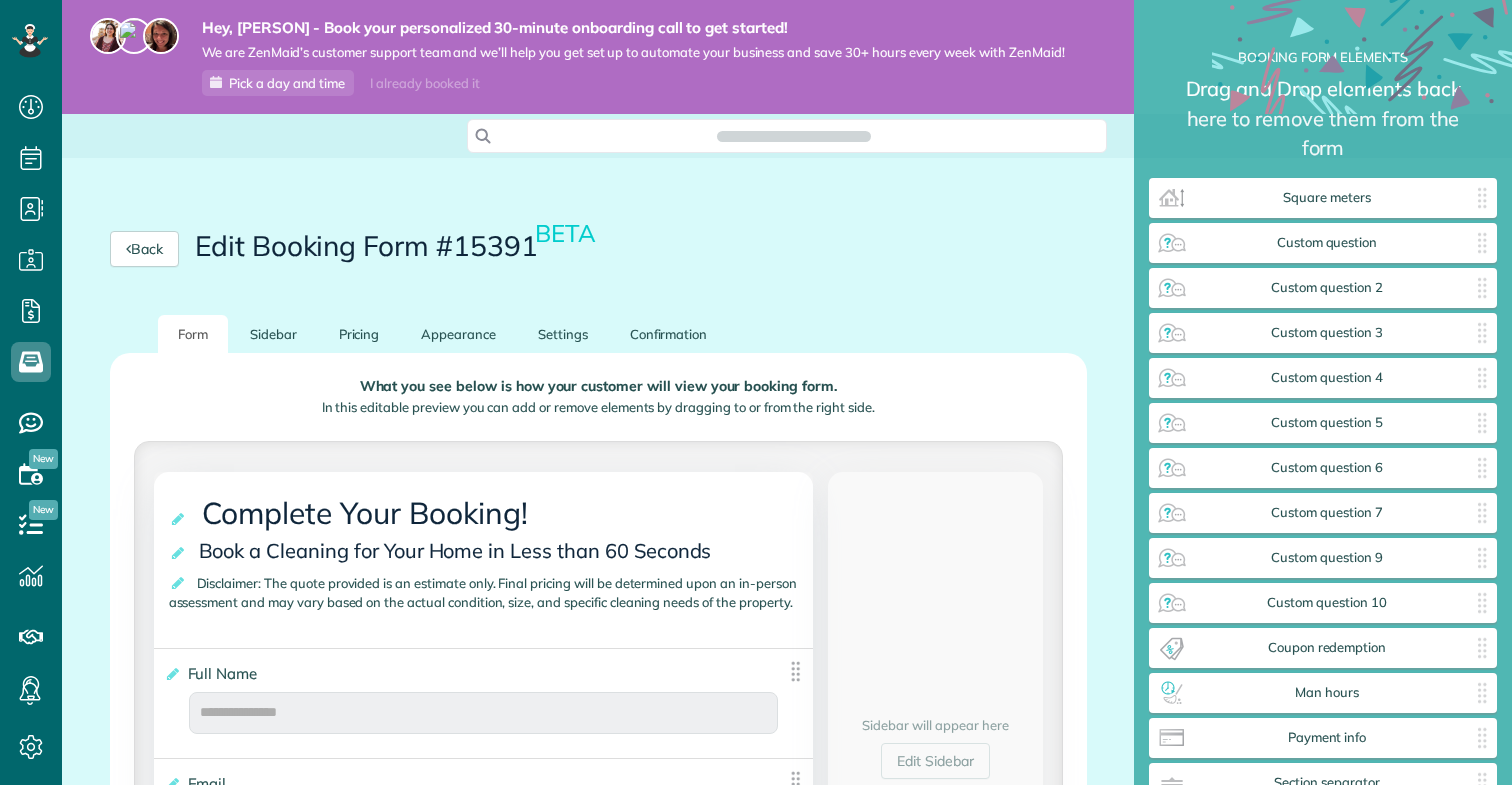 scroll, scrollTop: 0, scrollLeft: 0, axis: both 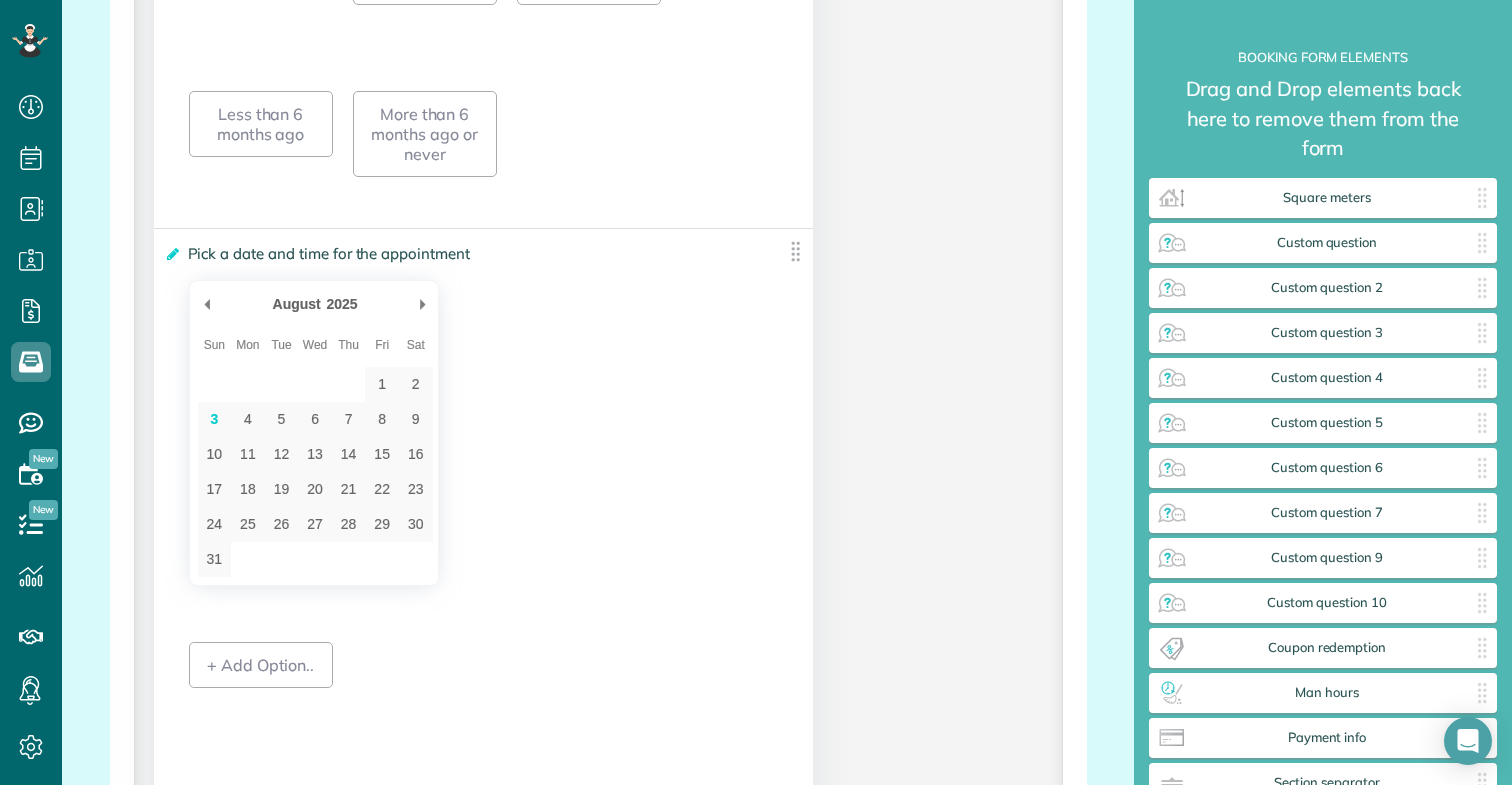 click at bounding box center [171, 254] 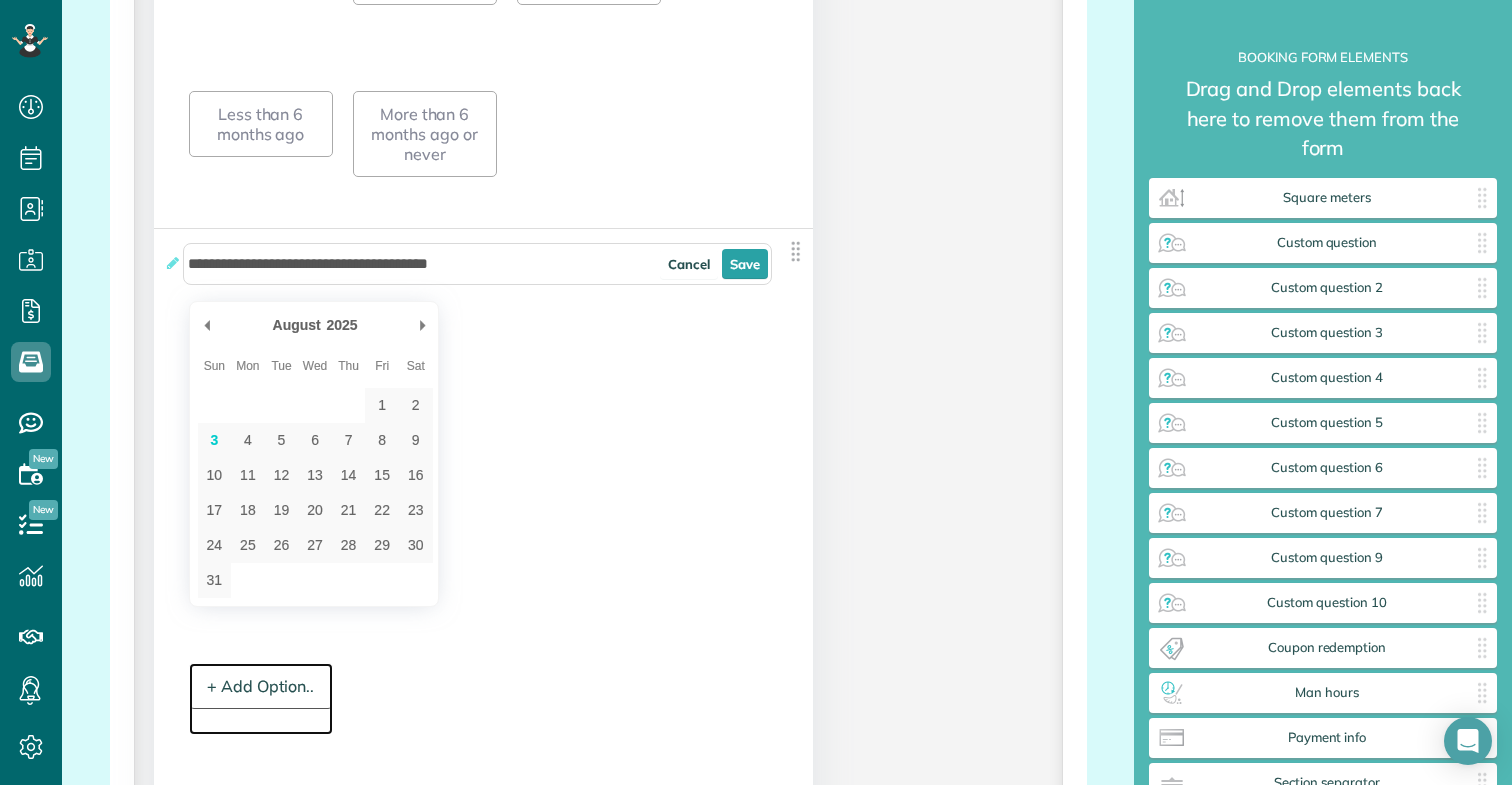 click on "+ Add Option.." at bounding box center [261, 686] 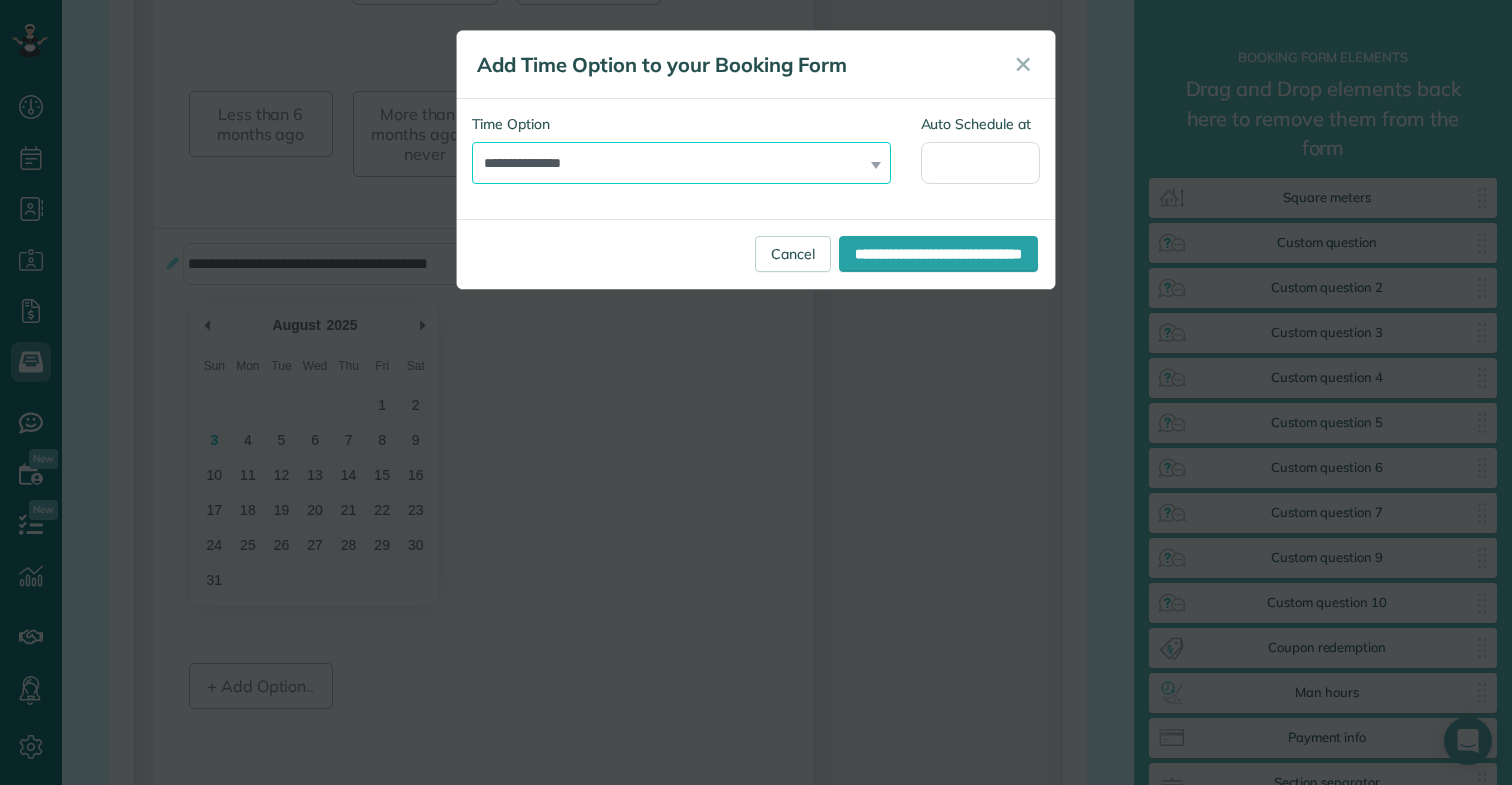 click on "**********" at bounding box center [681, 163] 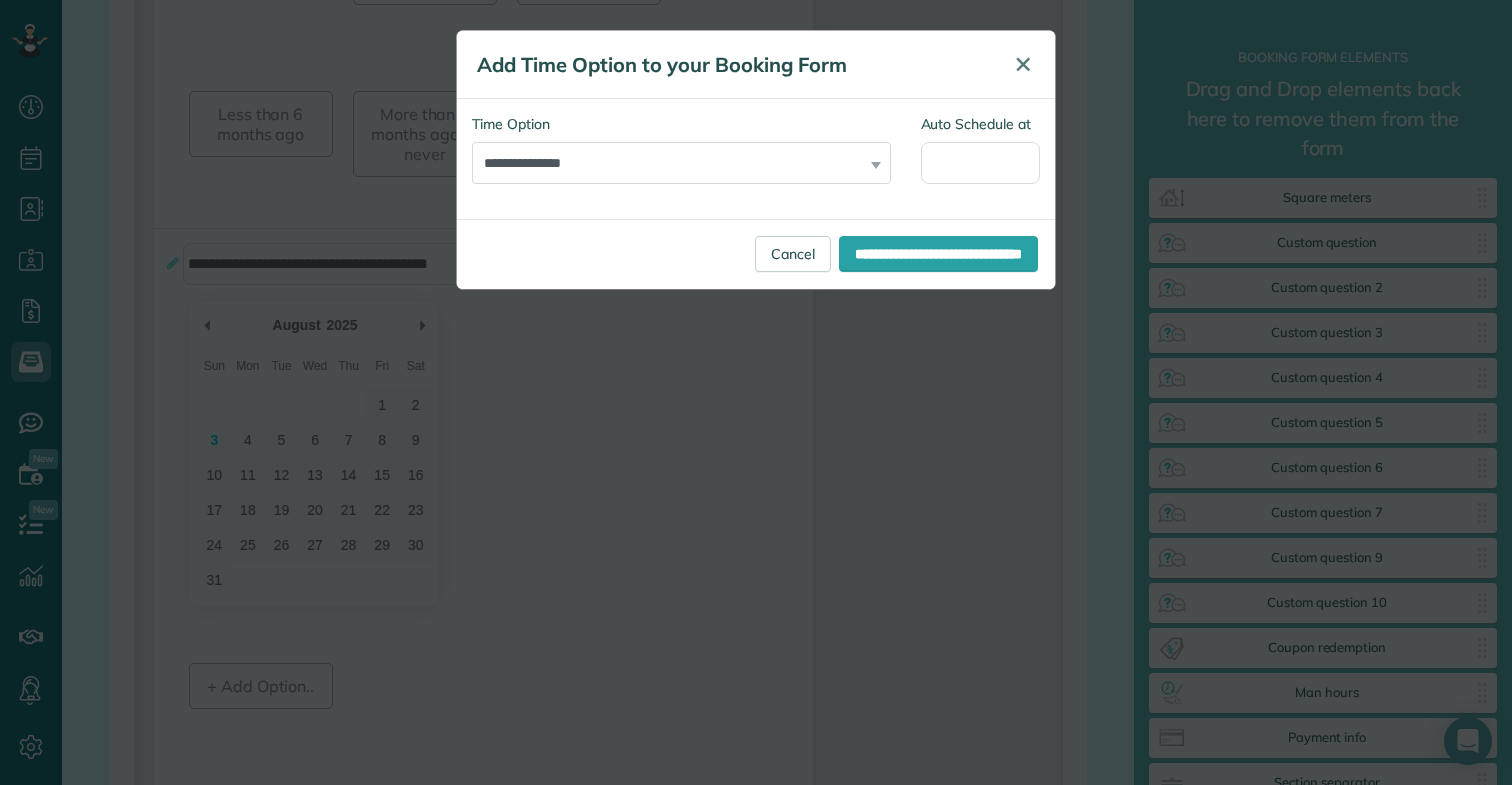click on "✕" at bounding box center (1023, 64) 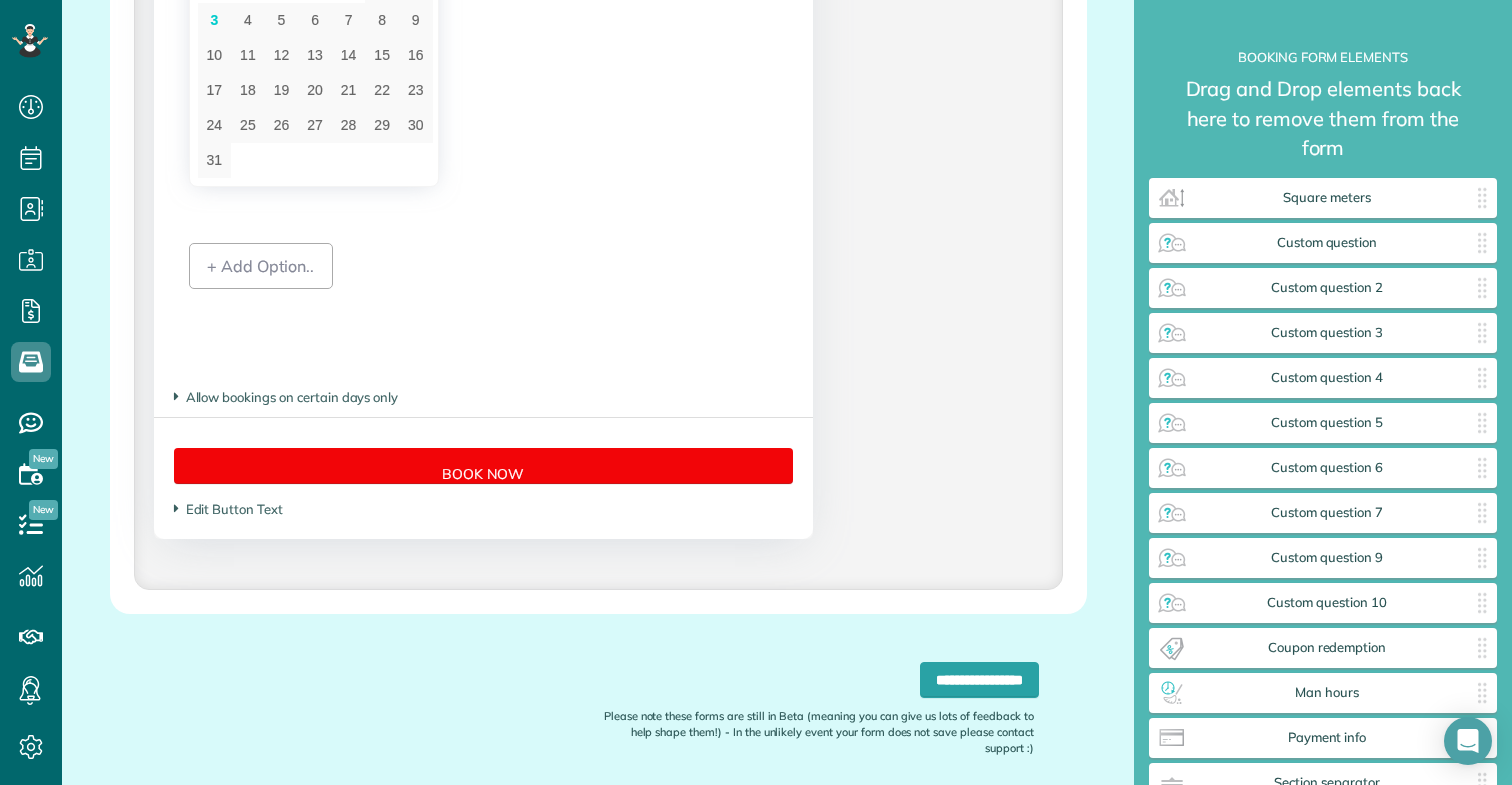 scroll, scrollTop: 4168, scrollLeft: 0, axis: vertical 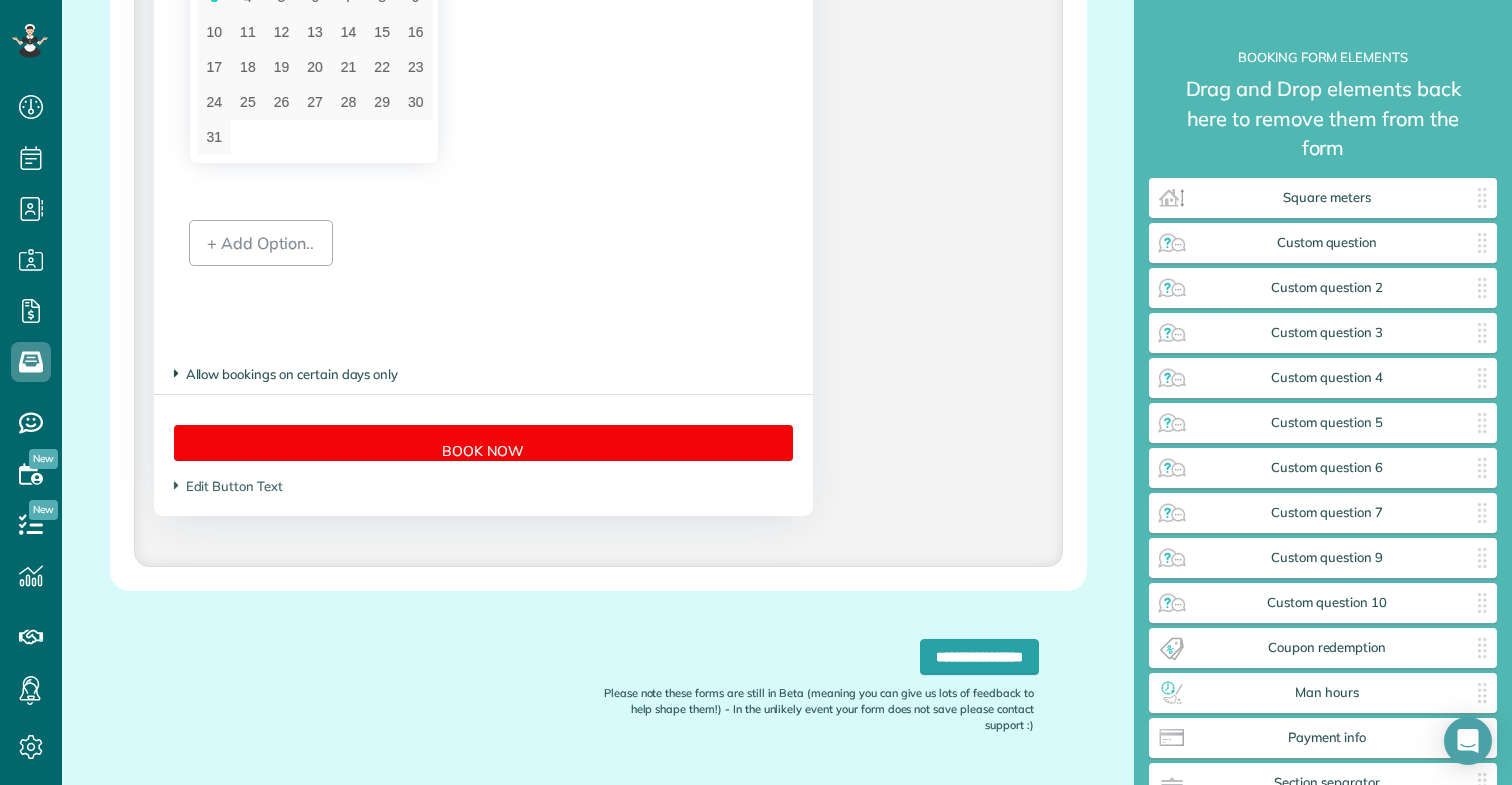click on "Allow bookings on certain days only" at bounding box center (286, 374) 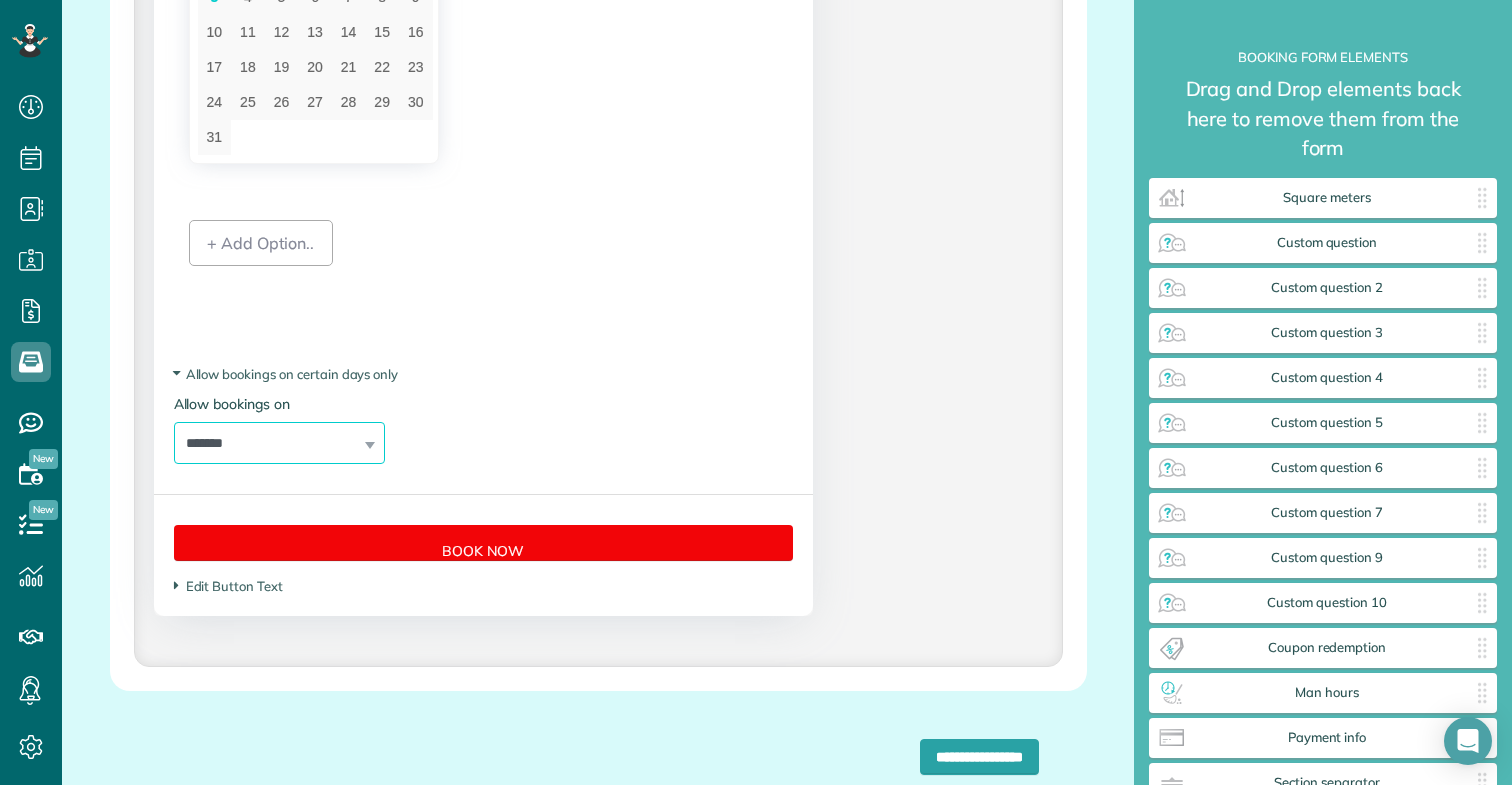 click on "**********" at bounding box center (279, 443) 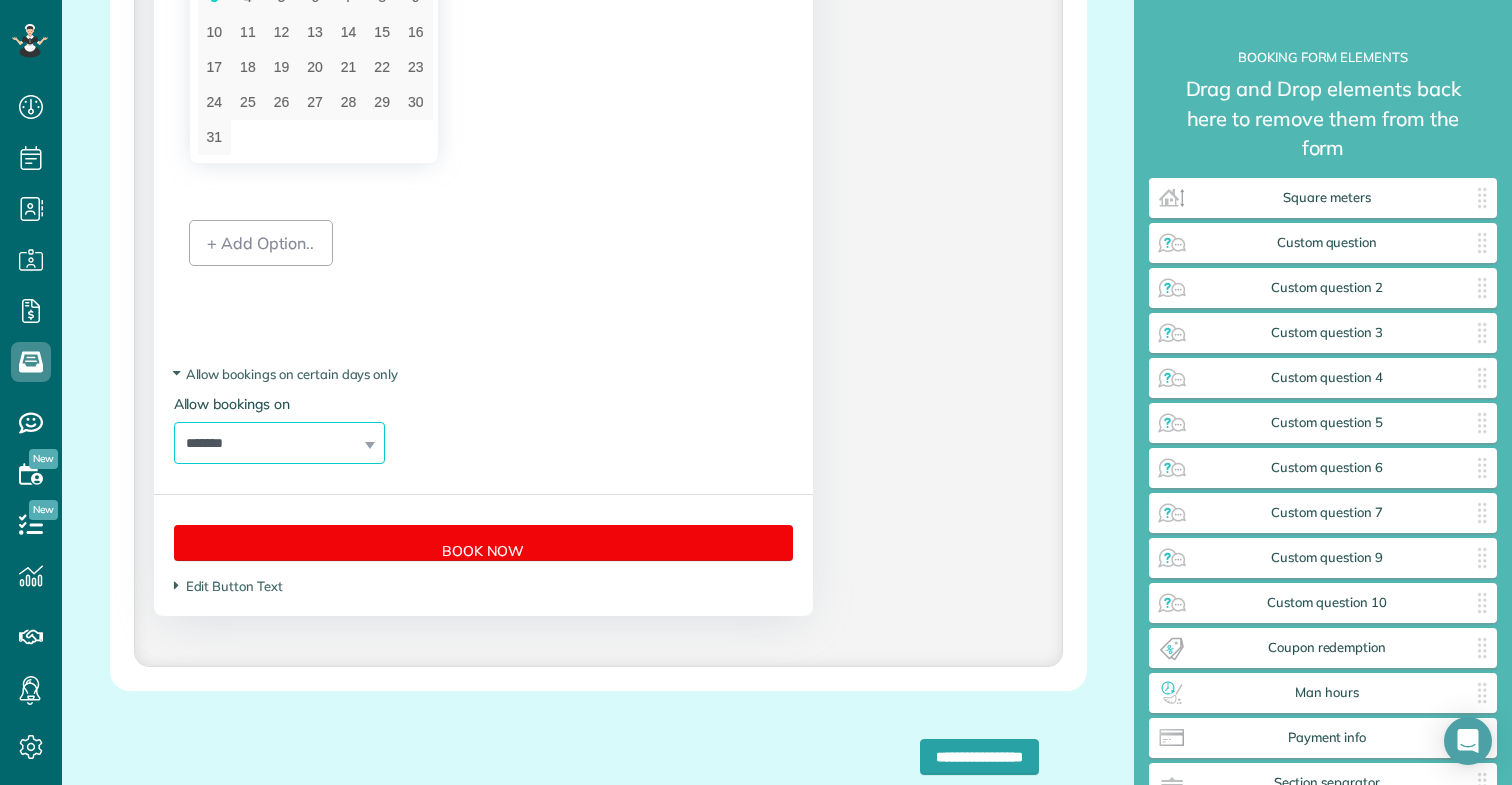 select on "********" 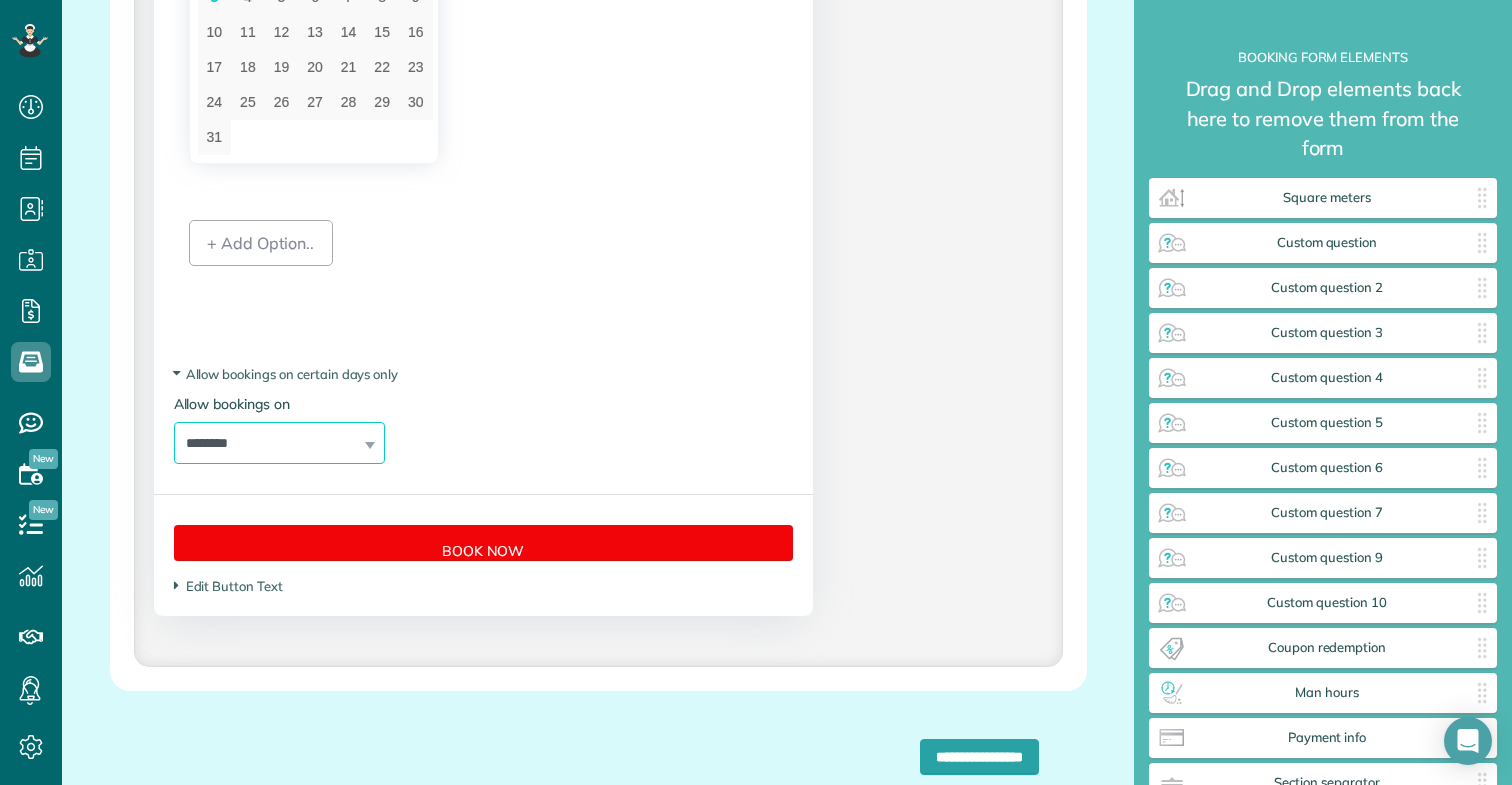 click on "**********" at bounding box center (279, 443) 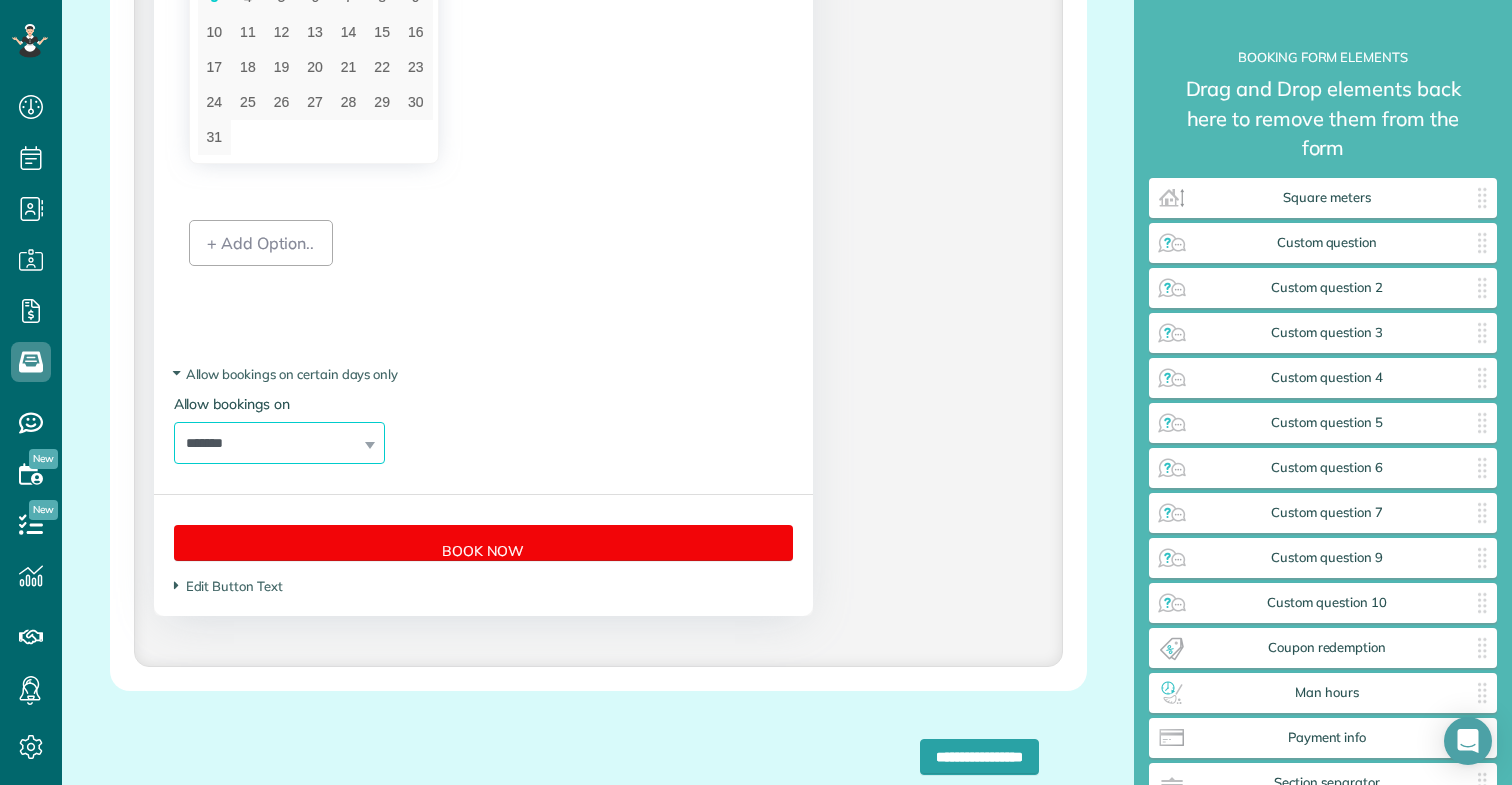 click on "**********" at bounding box center [484, 70] 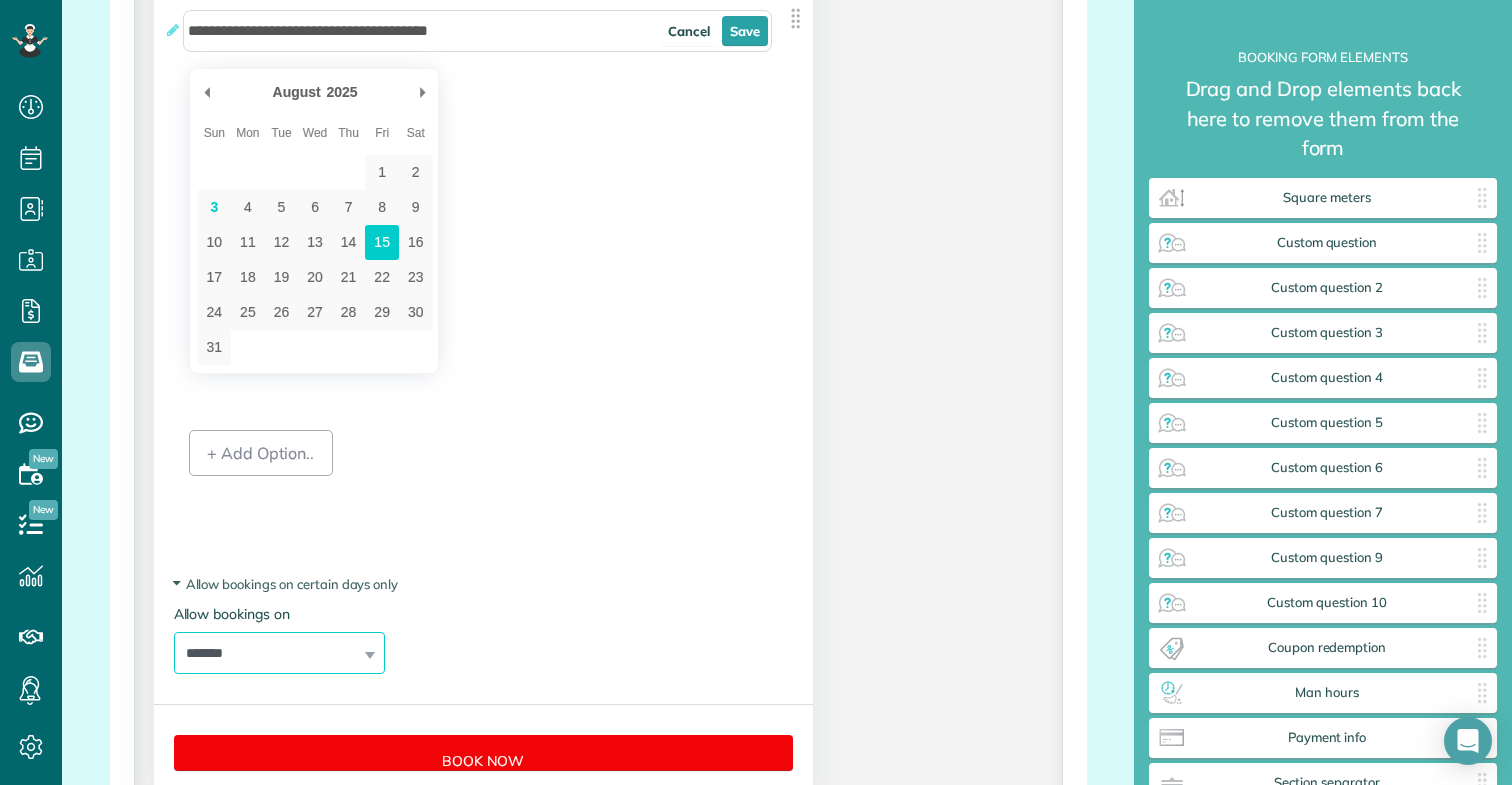 scroll, scrollTop: 3957, scrollLeft: 0, axis: vertical 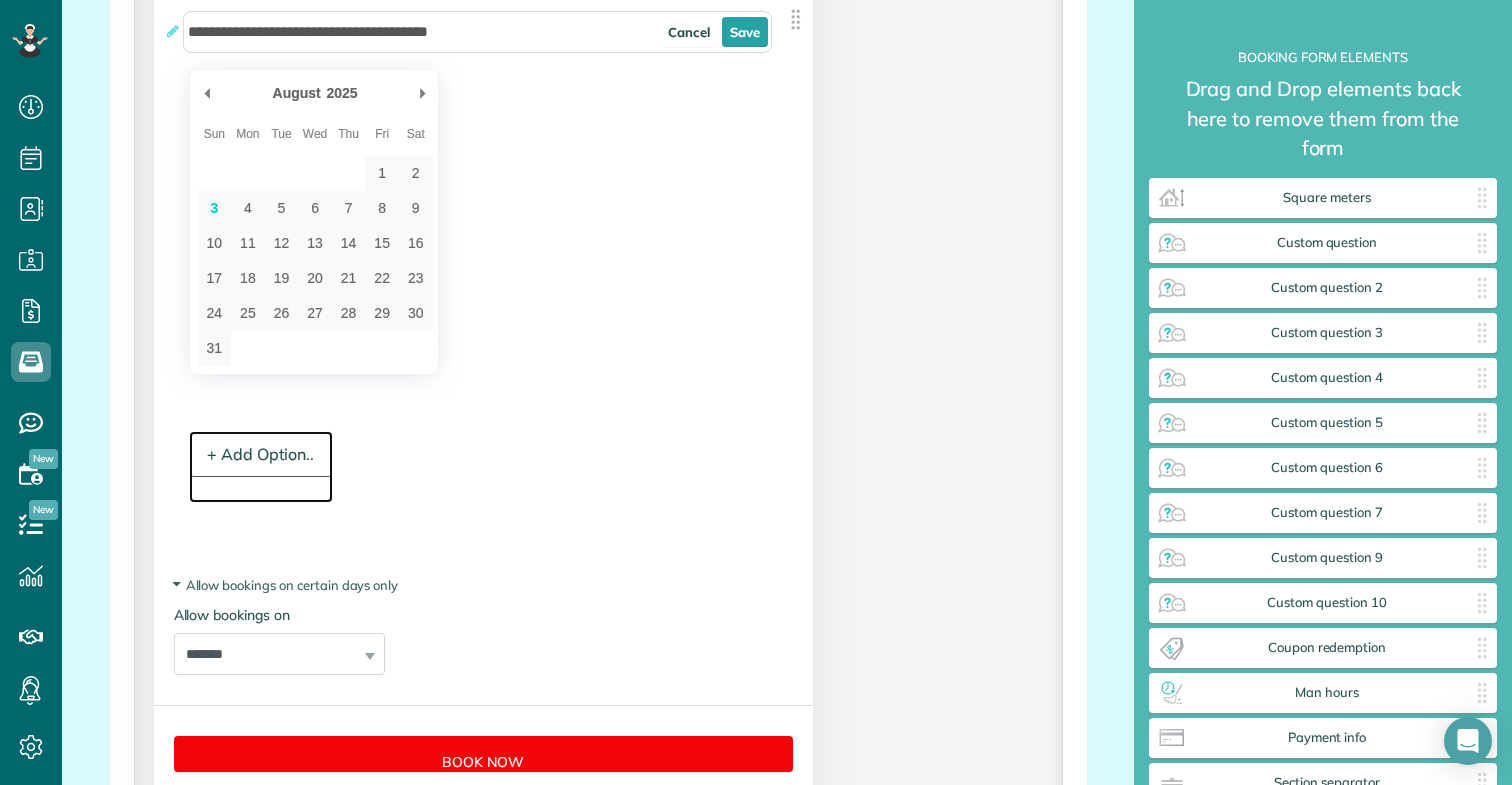 click on "+ Add Option.." at bounding box center (261, 454) 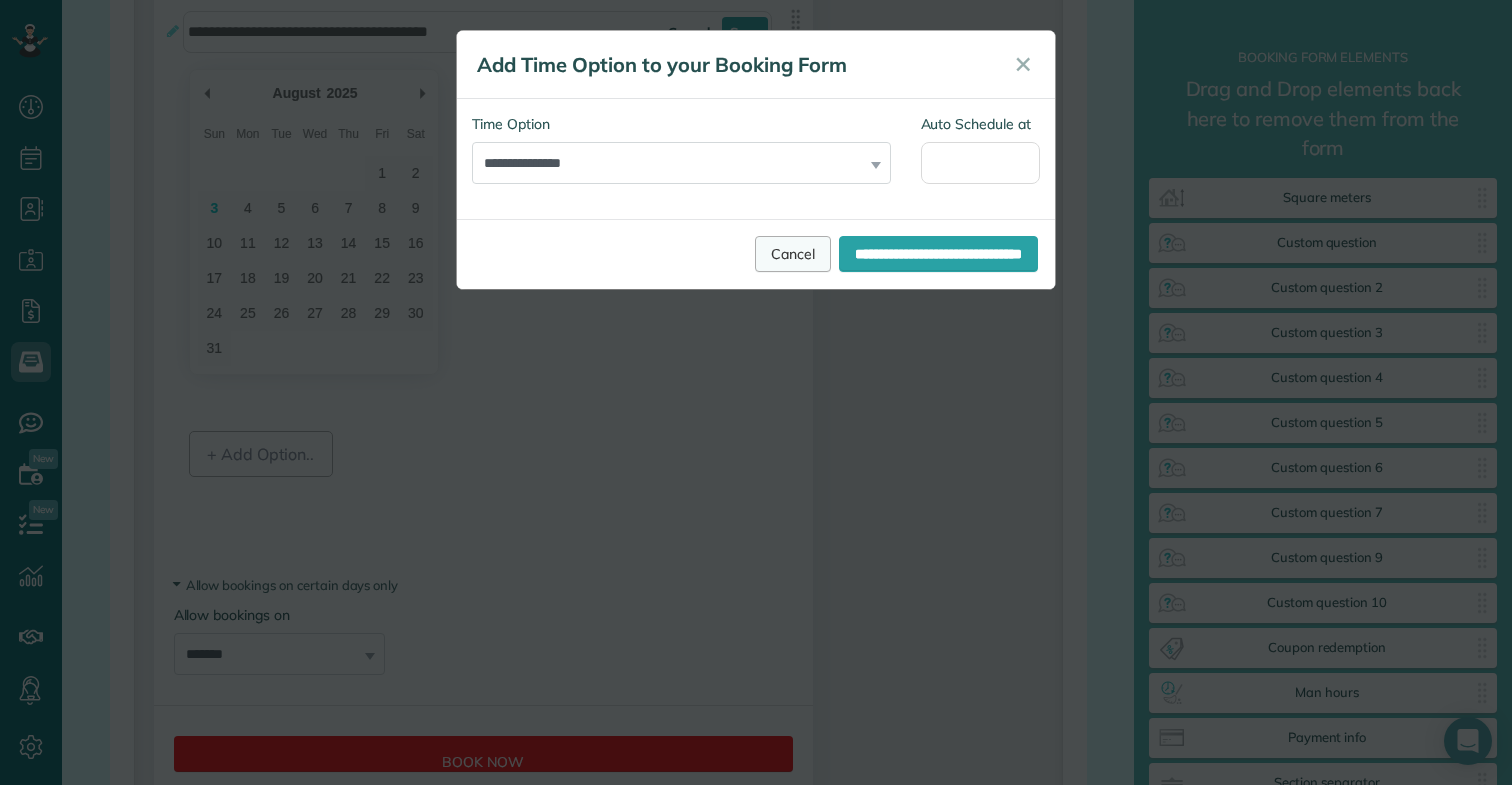 click on "Cancel" at bounding box center (793, 254) 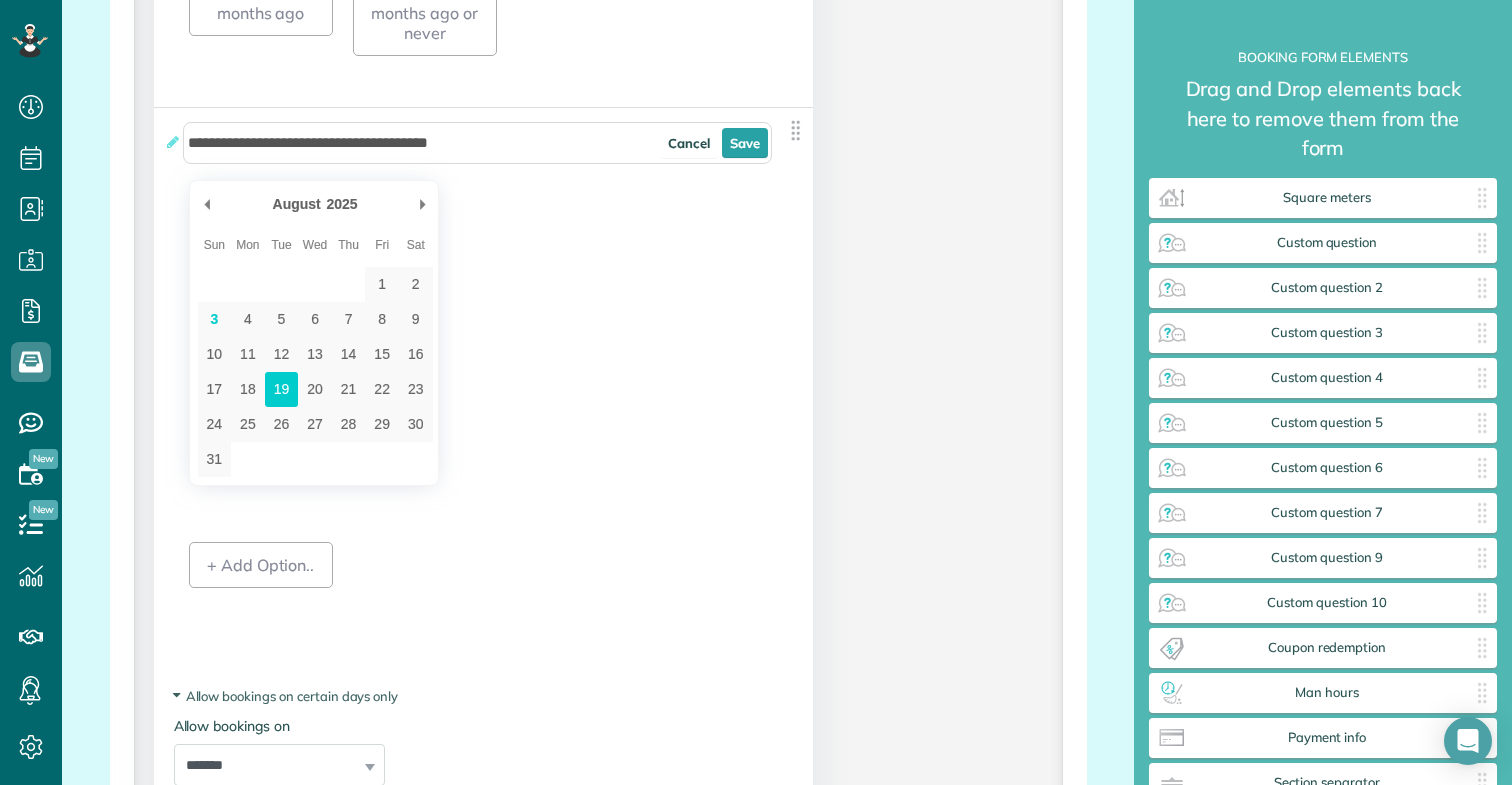scroll, scrollTop: 3861, scrollLeft: 0, axis: vertical 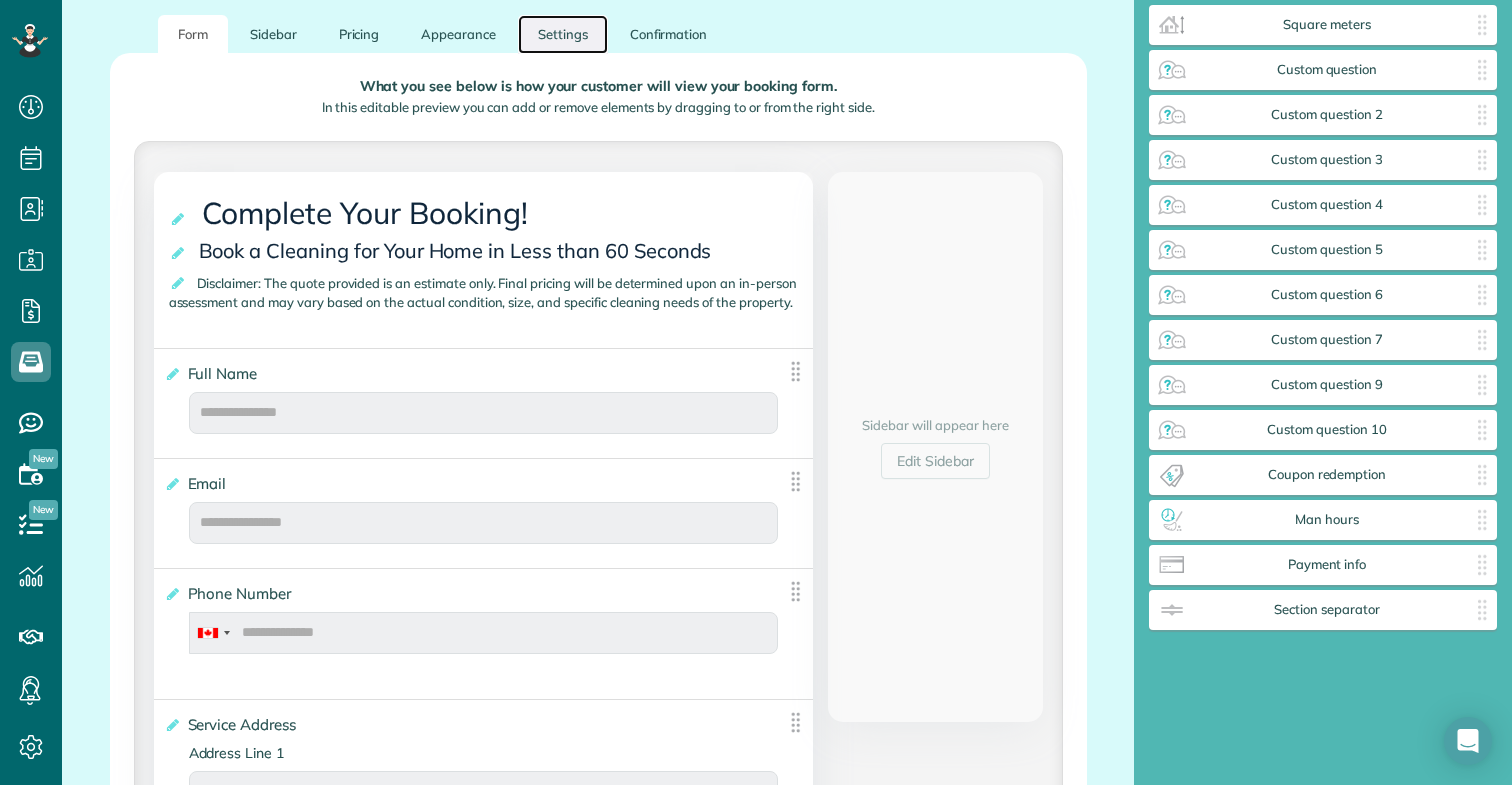 click on "Settings" at bounding box center [563, 34] 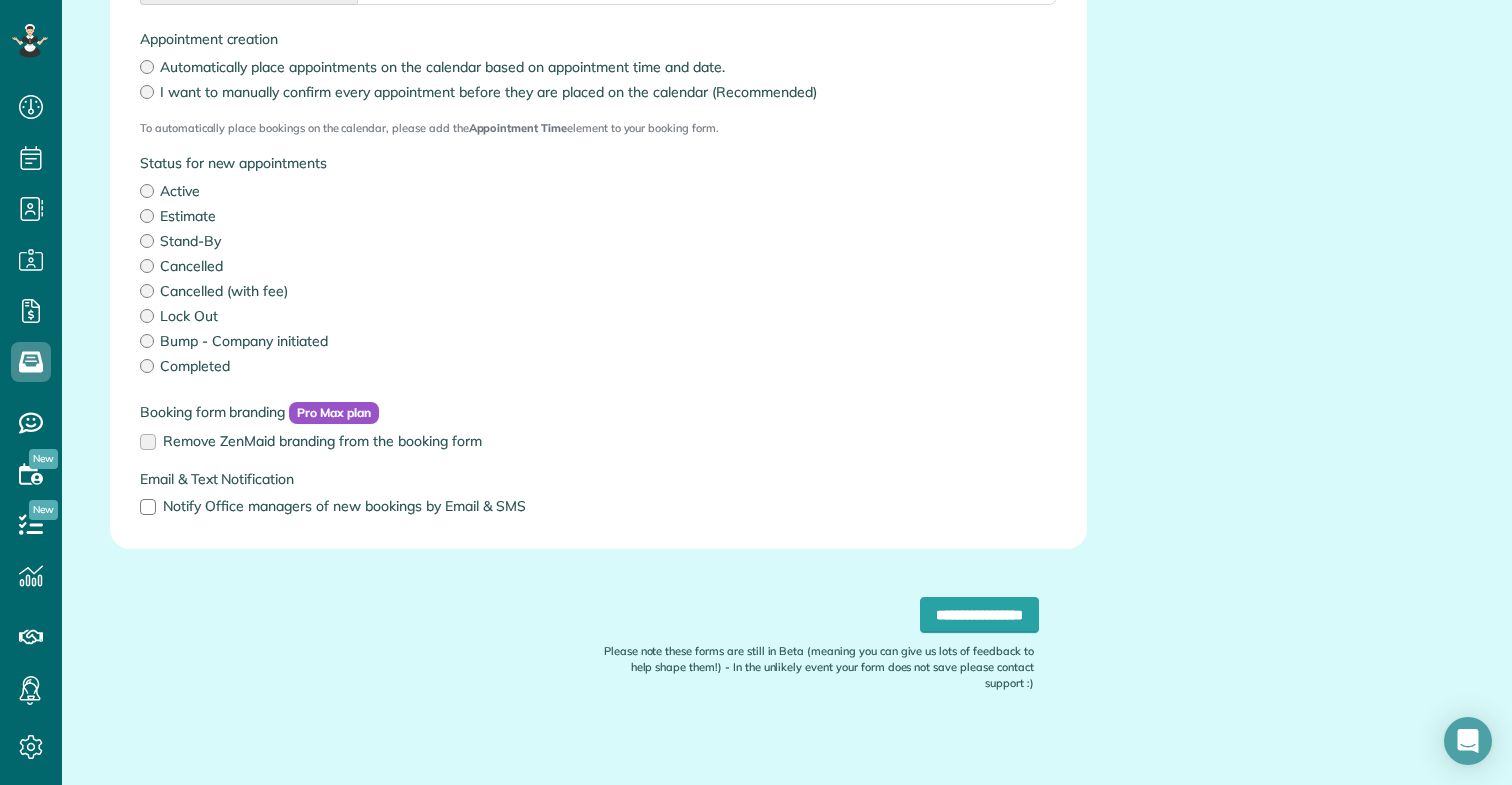 scroll, scrollTop: 561, scrollLeft: 0, axis: vertical 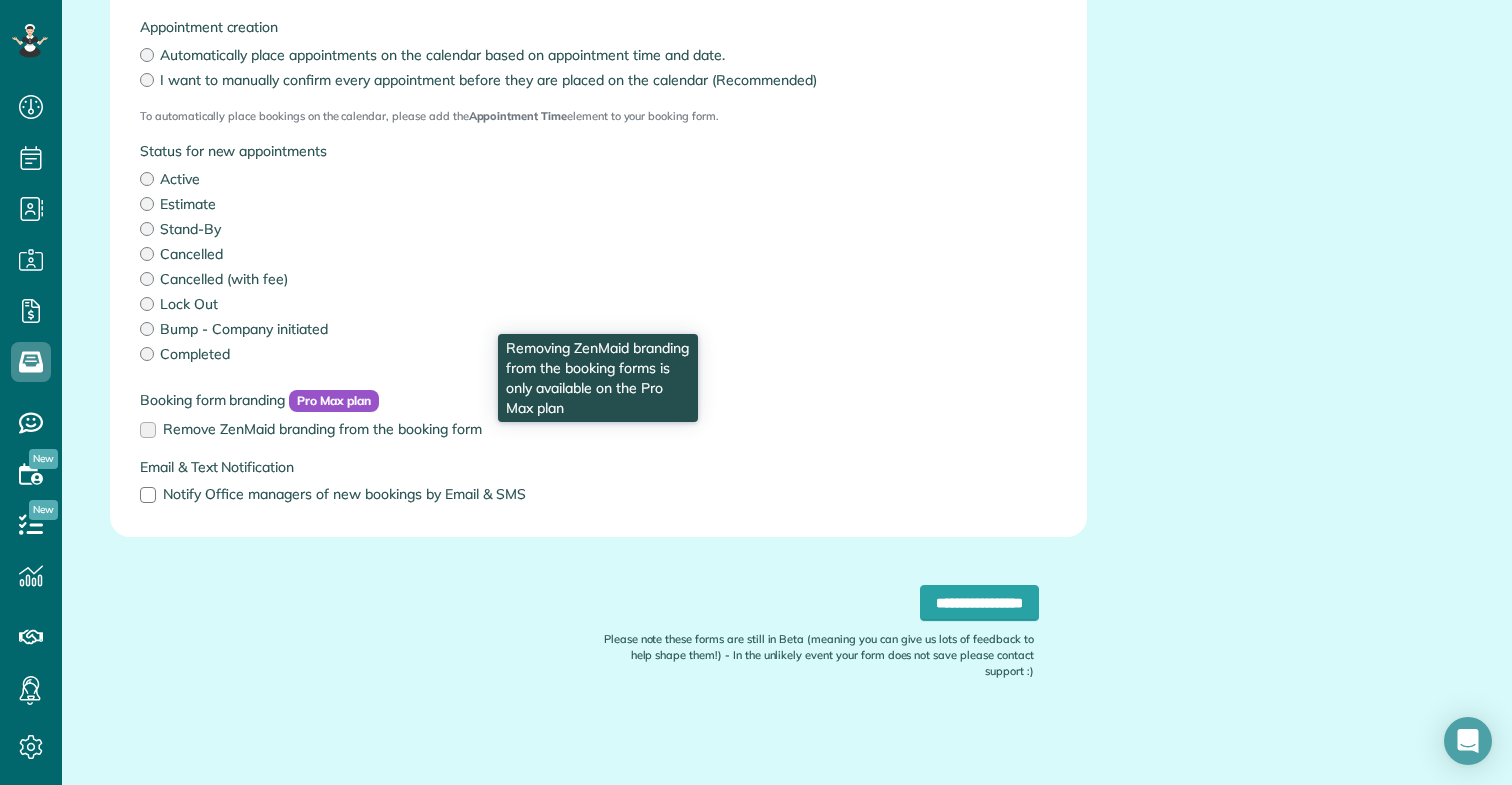 click on "Remove ZenMaid branding from the booking form" at bounding box center [598, 429] 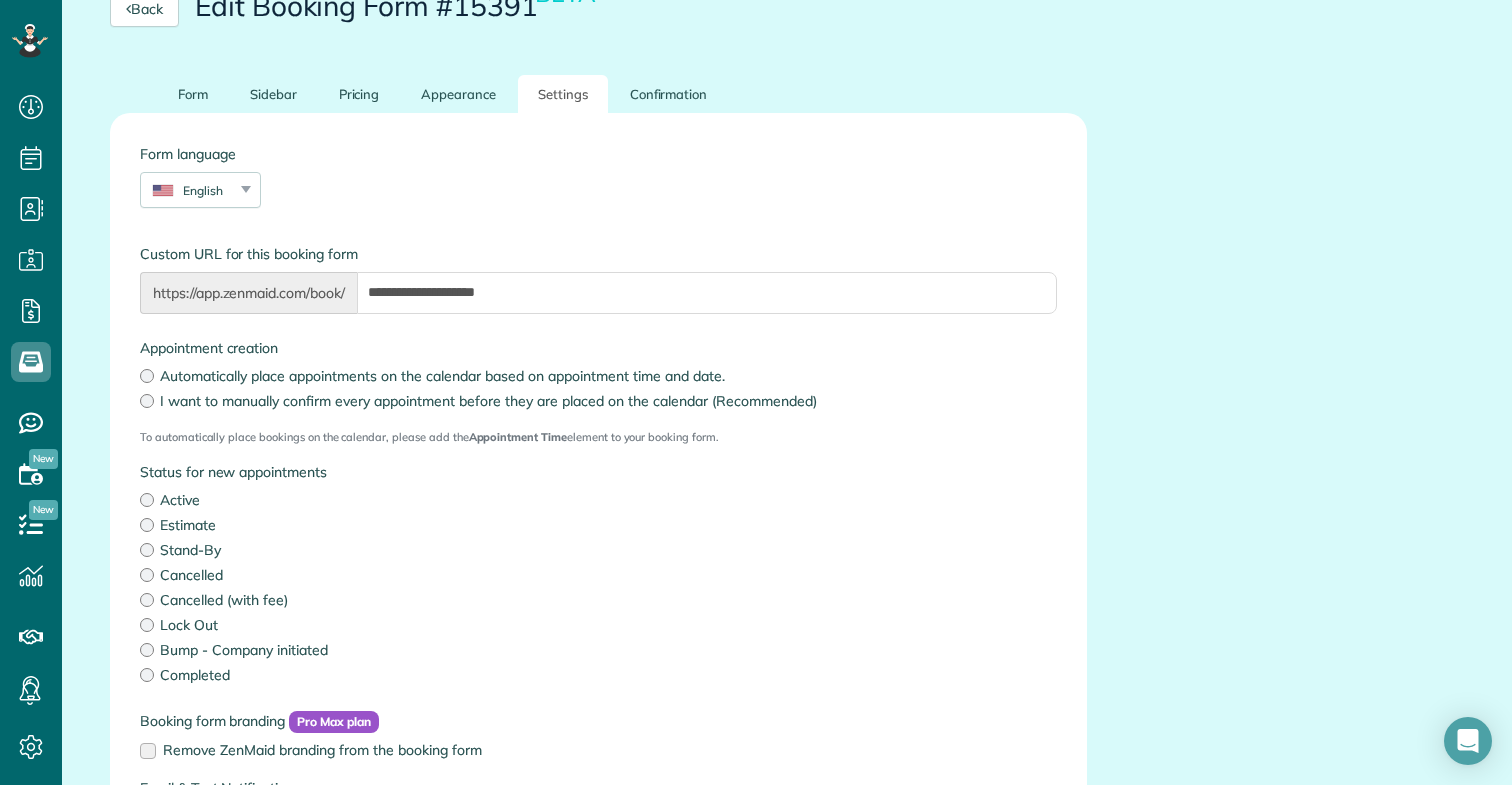 scroll, scrollTop: 246, scrollLeft: 0, axis: vertical 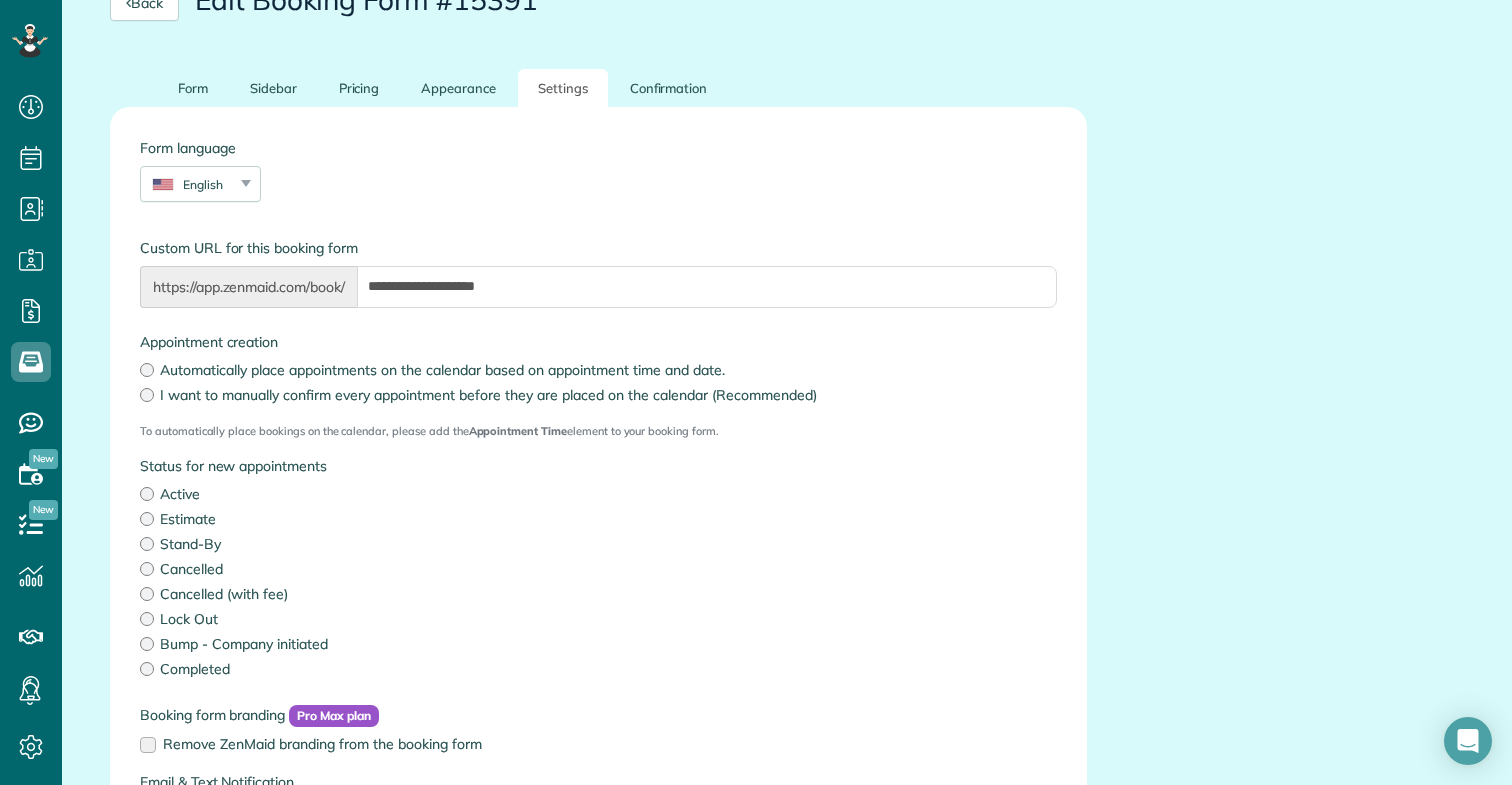 click on "Cancelled (with fee)" at bounding box center (598, 594) 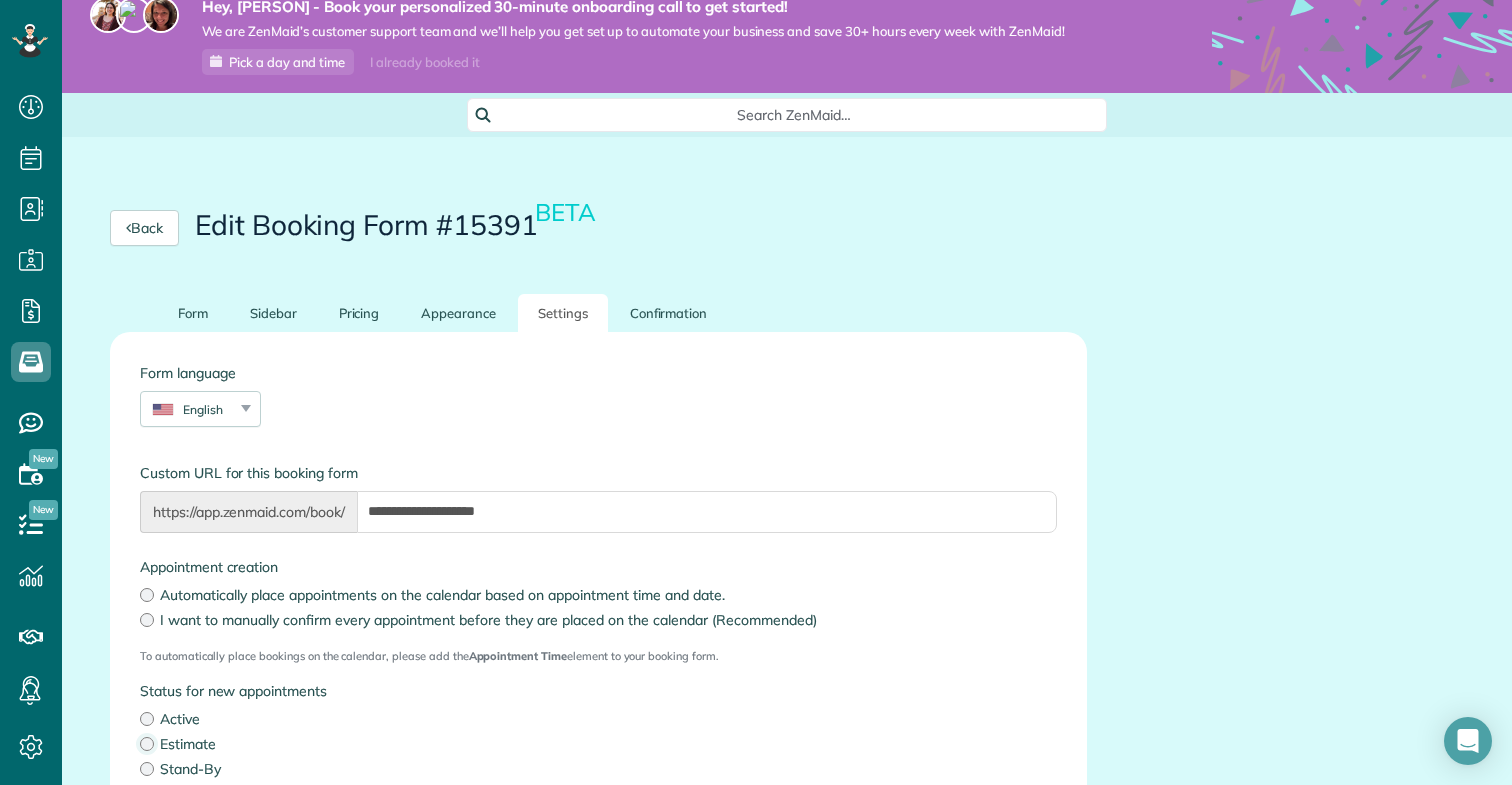 scroll, scrollTop: 0, scrollLeft: 0, axis: both 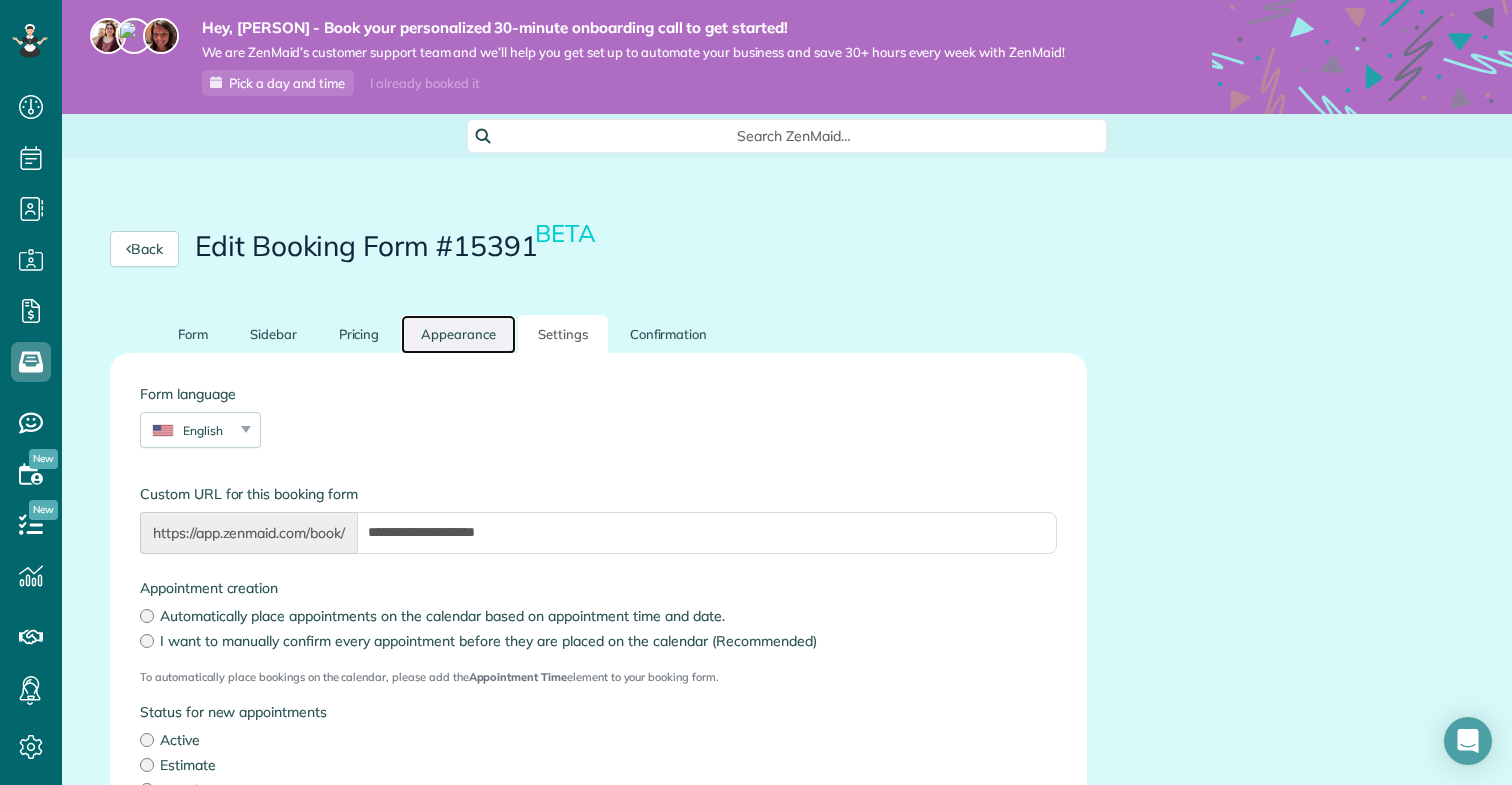 click on "Appearance" at bounding box center [458, 334] 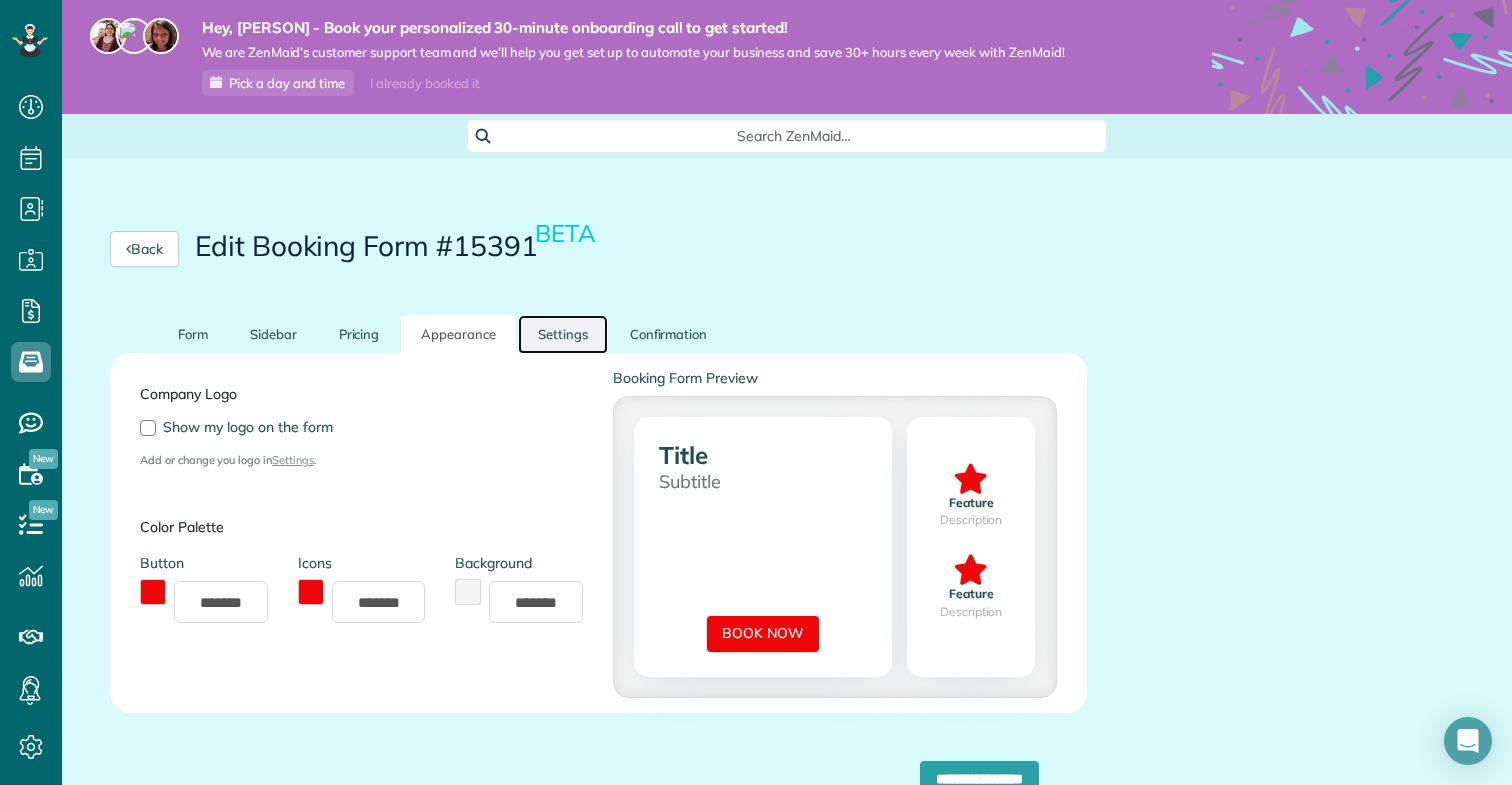 click on "Settings" at bounding box center [563, 334] 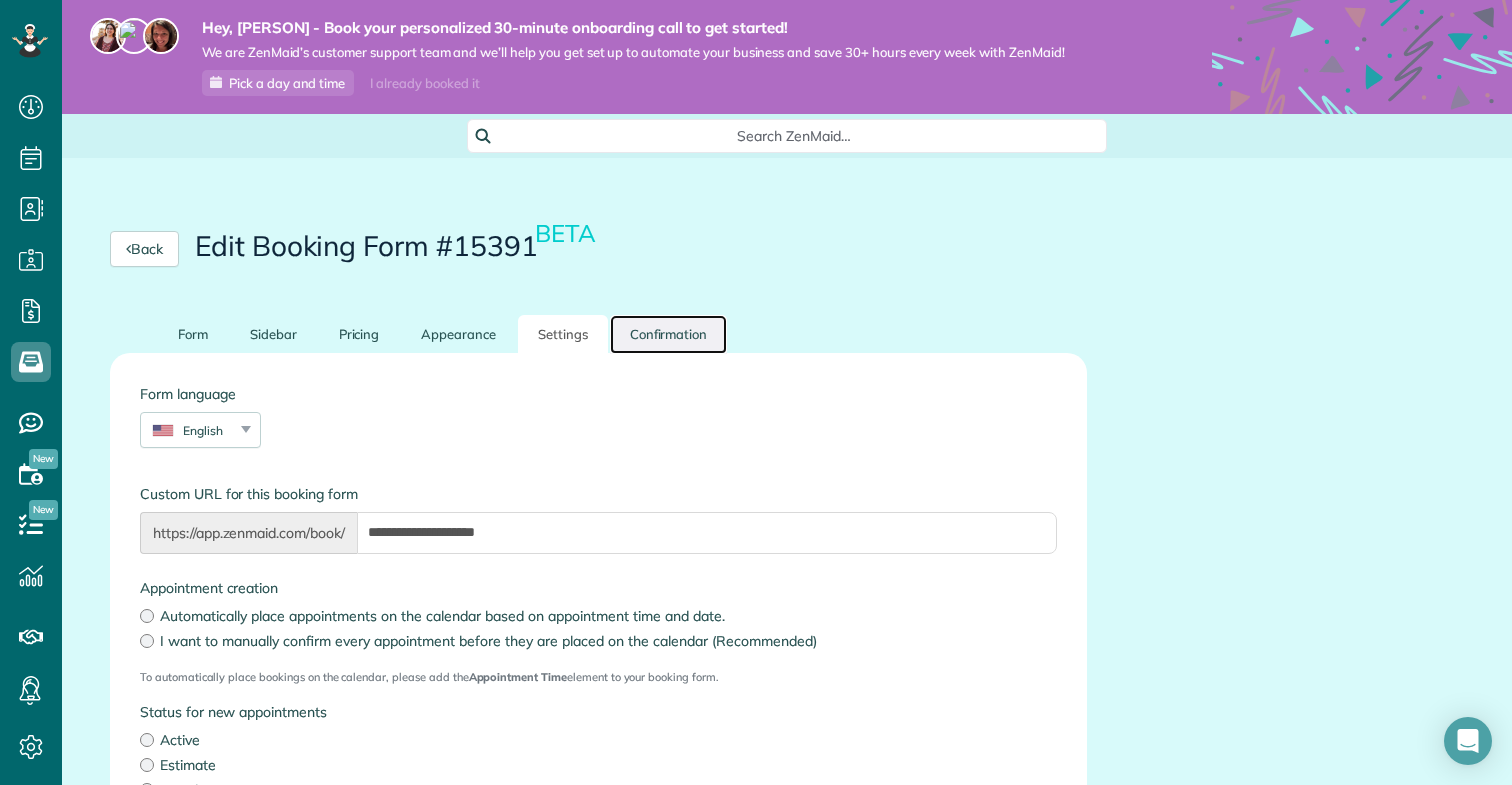 click on "Confirmation" at bounding box center [669, 334] 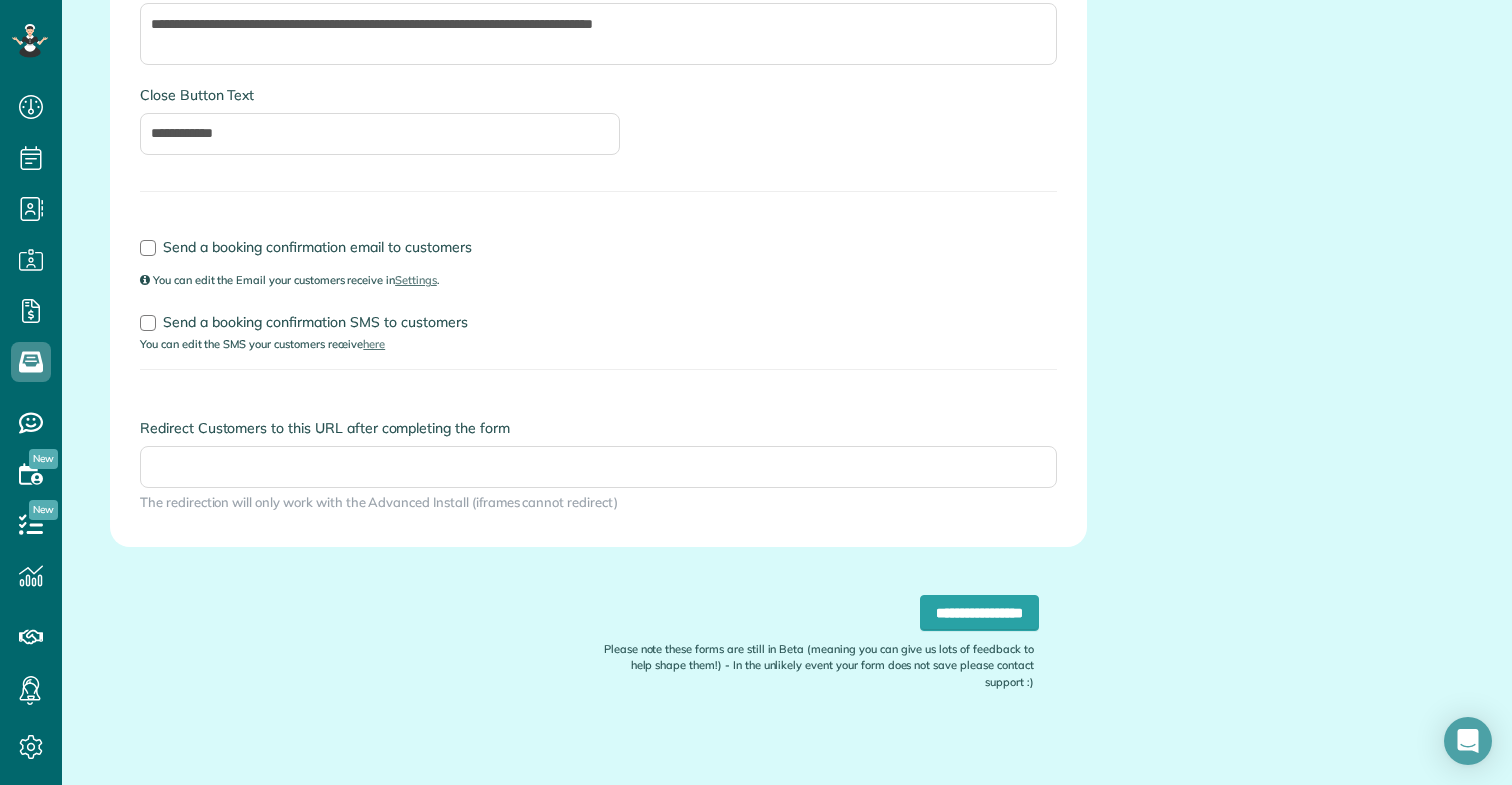 scroll, scrollTop: 509, scrollLeft: 0, axis: vertical 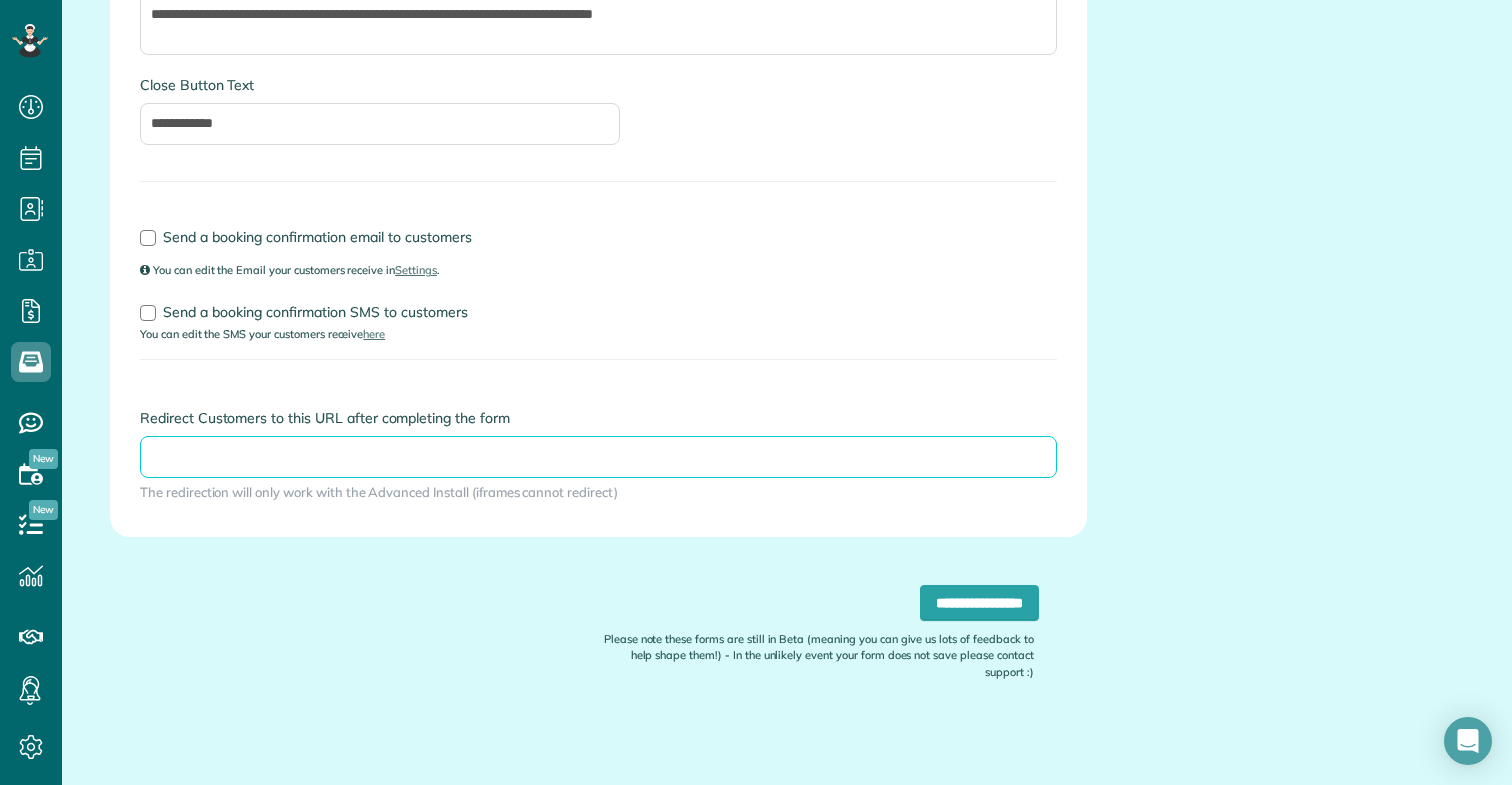 click on "Redirect Customers to this URL after completing the form" at bounding box center [598, 457] 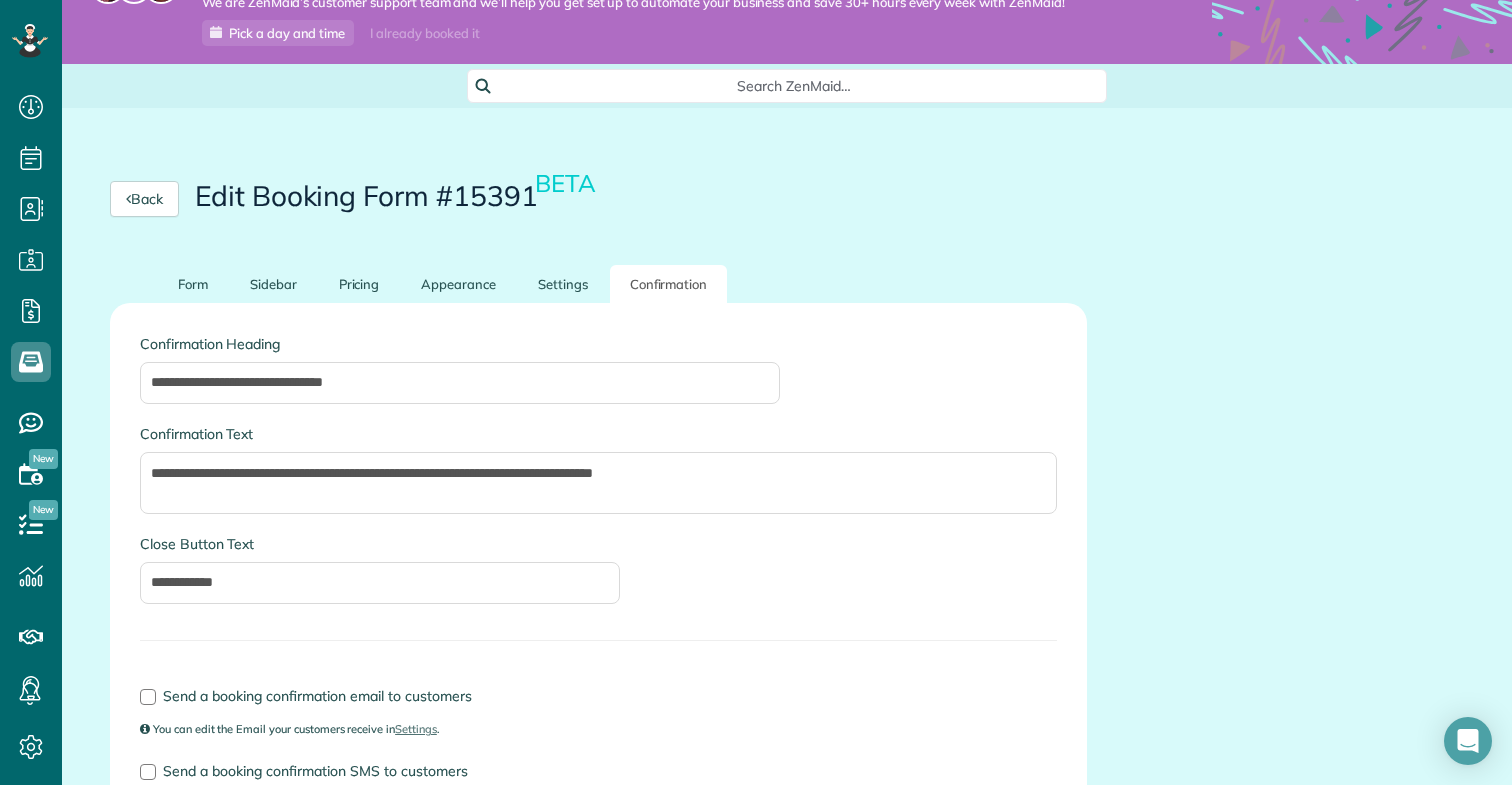 scroll, scrollTop: 0, scrollLeft: 0, axis: both 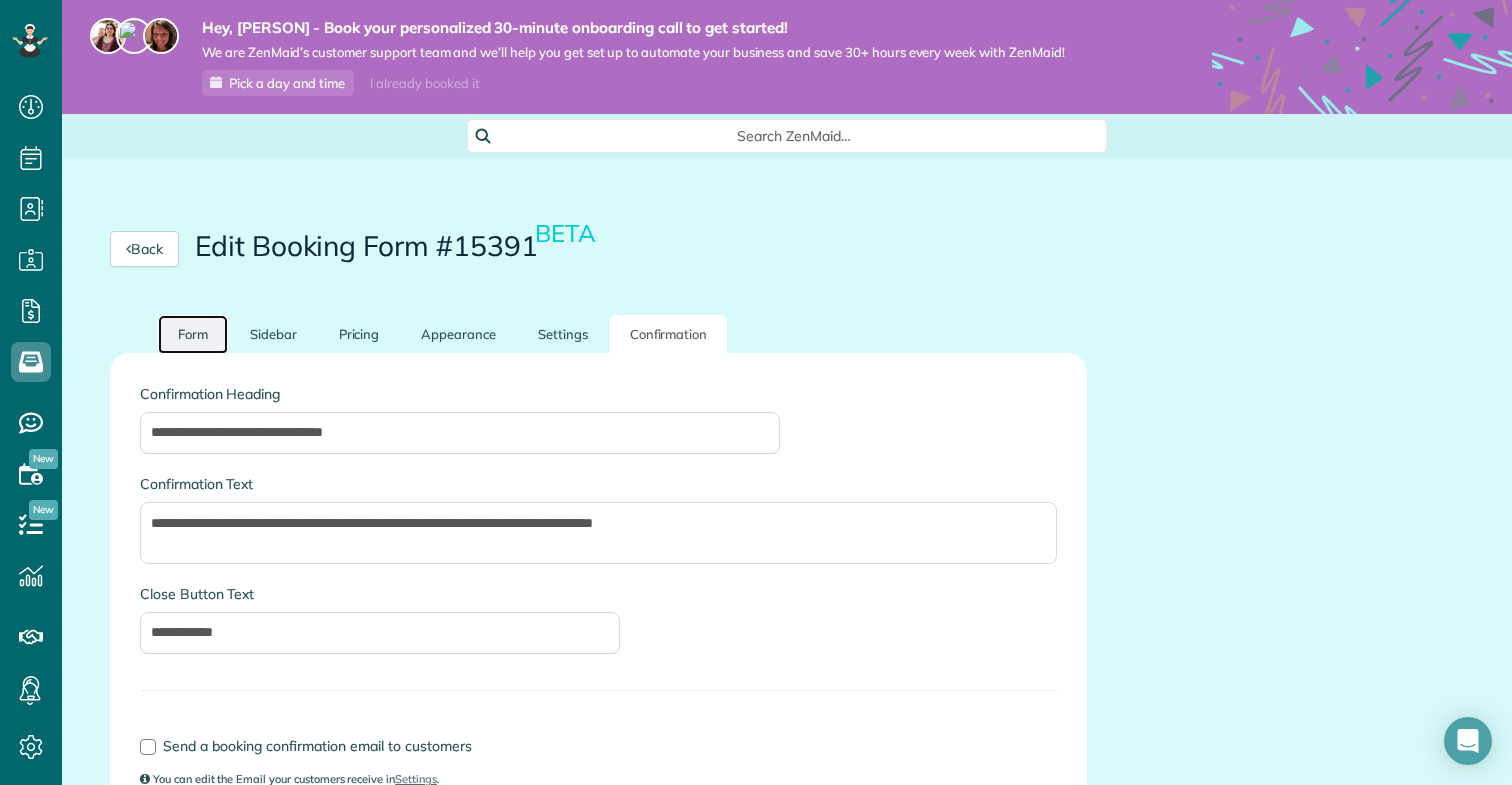 click on "Form" at bounding box center (193, 334) 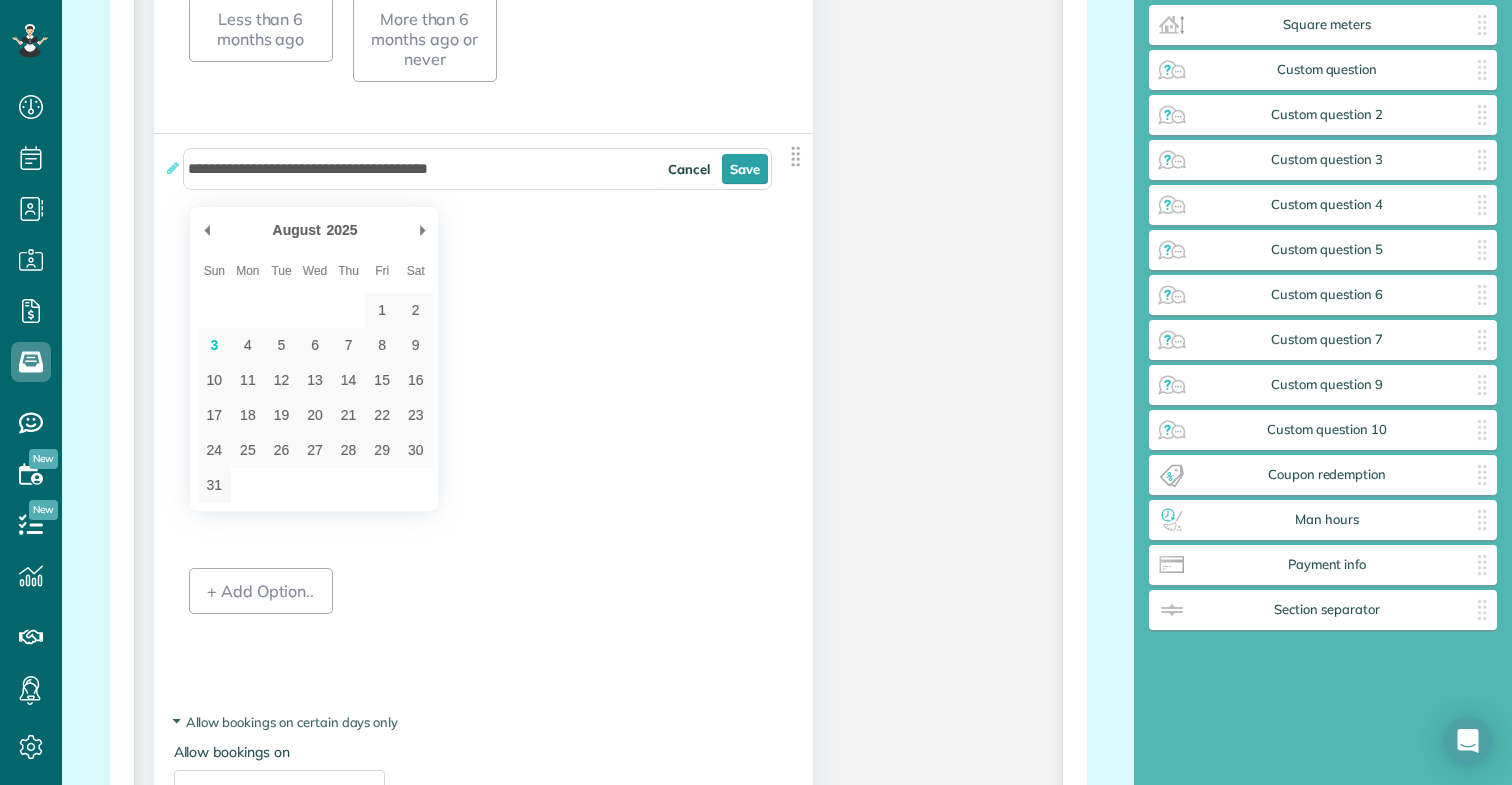 scroll, scrollTop: 3821, scrollLeft: 0, axis: vertical 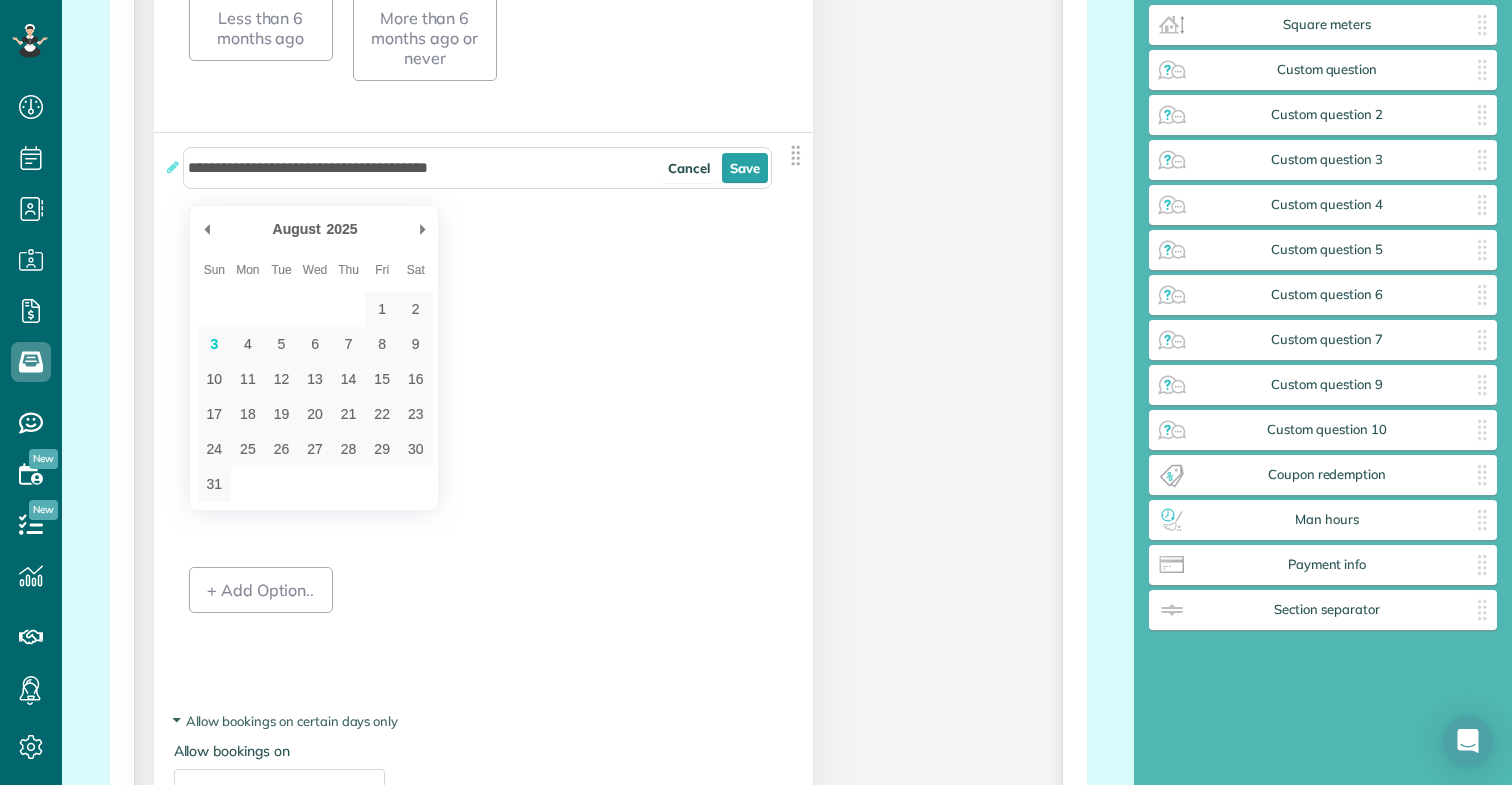 click at bounding box center (795, 155) 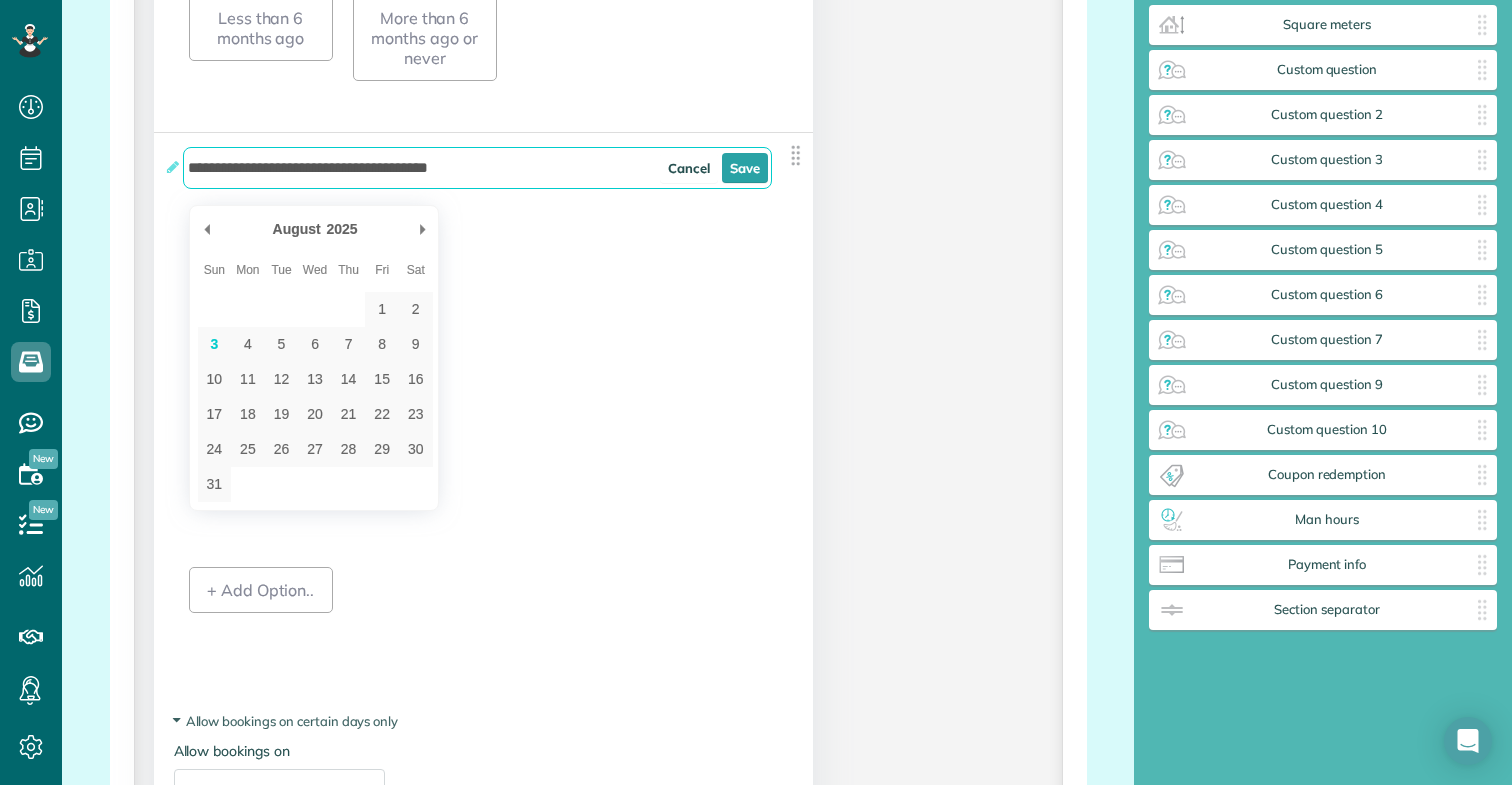 click on "**********" at bounding box center (478, 168) 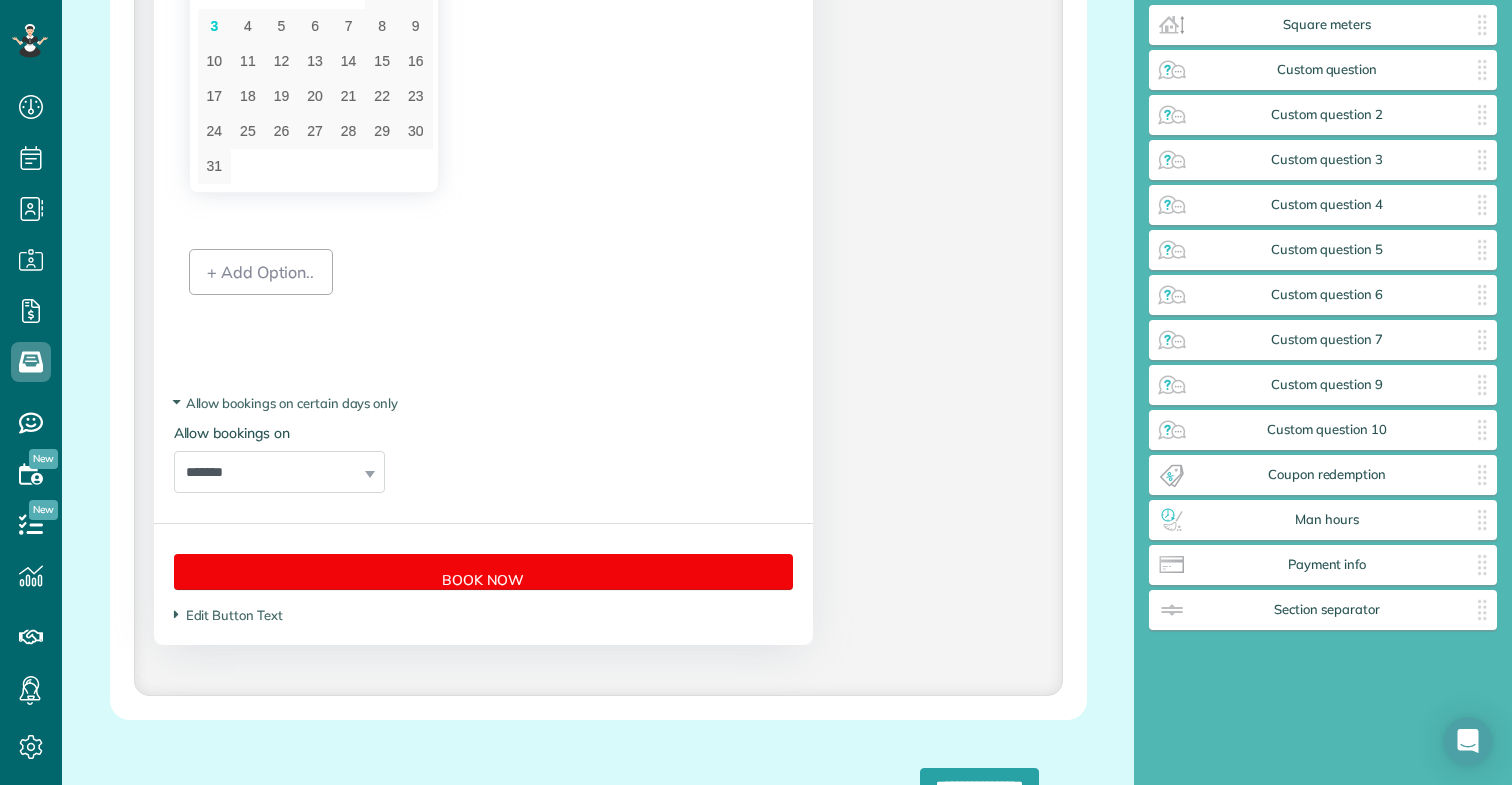 scroll, scrollTop: 4140, scrollLeft: 0, axis: vertical 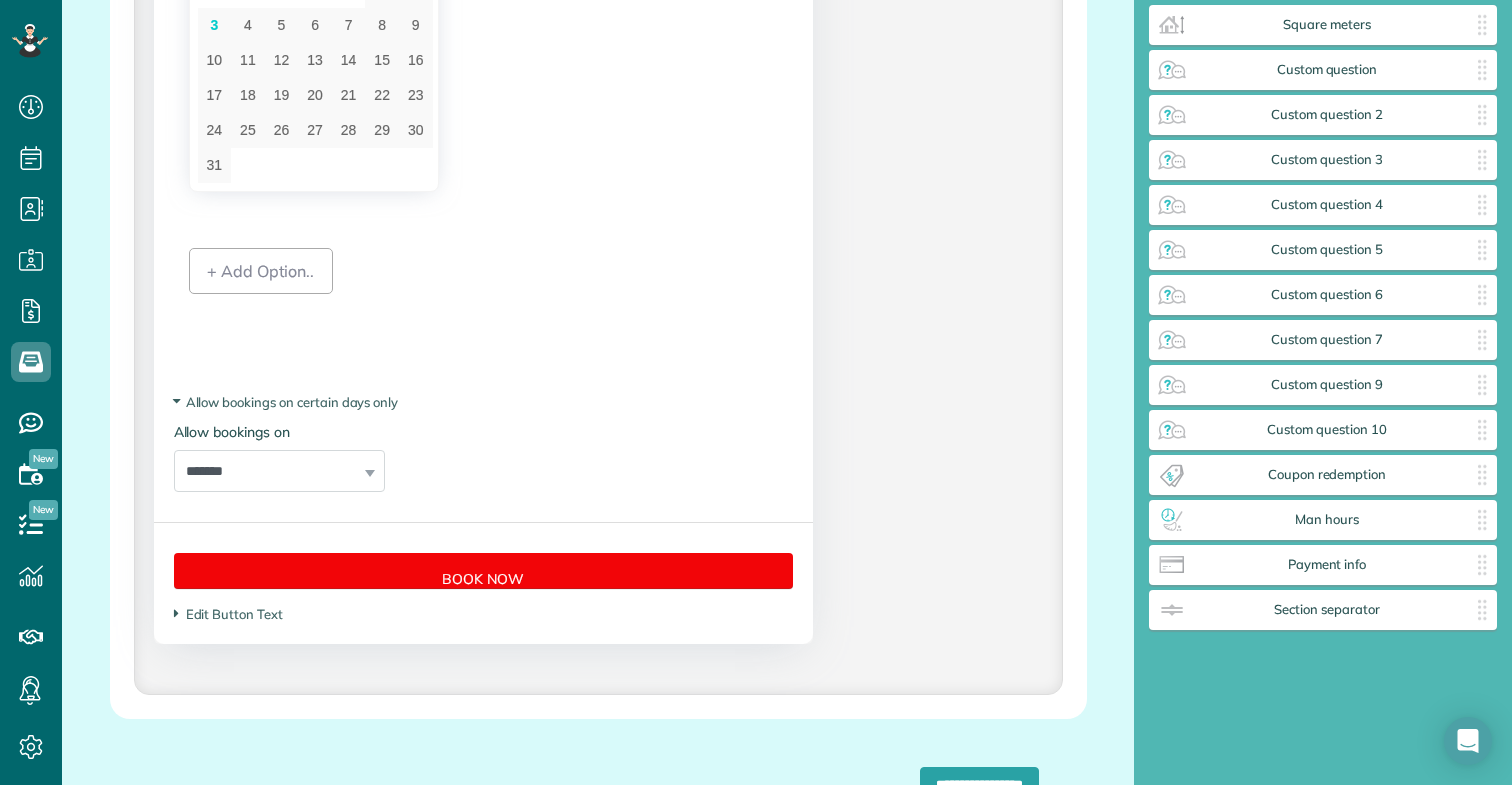 click on "**********" at bounding box center [279, 457] 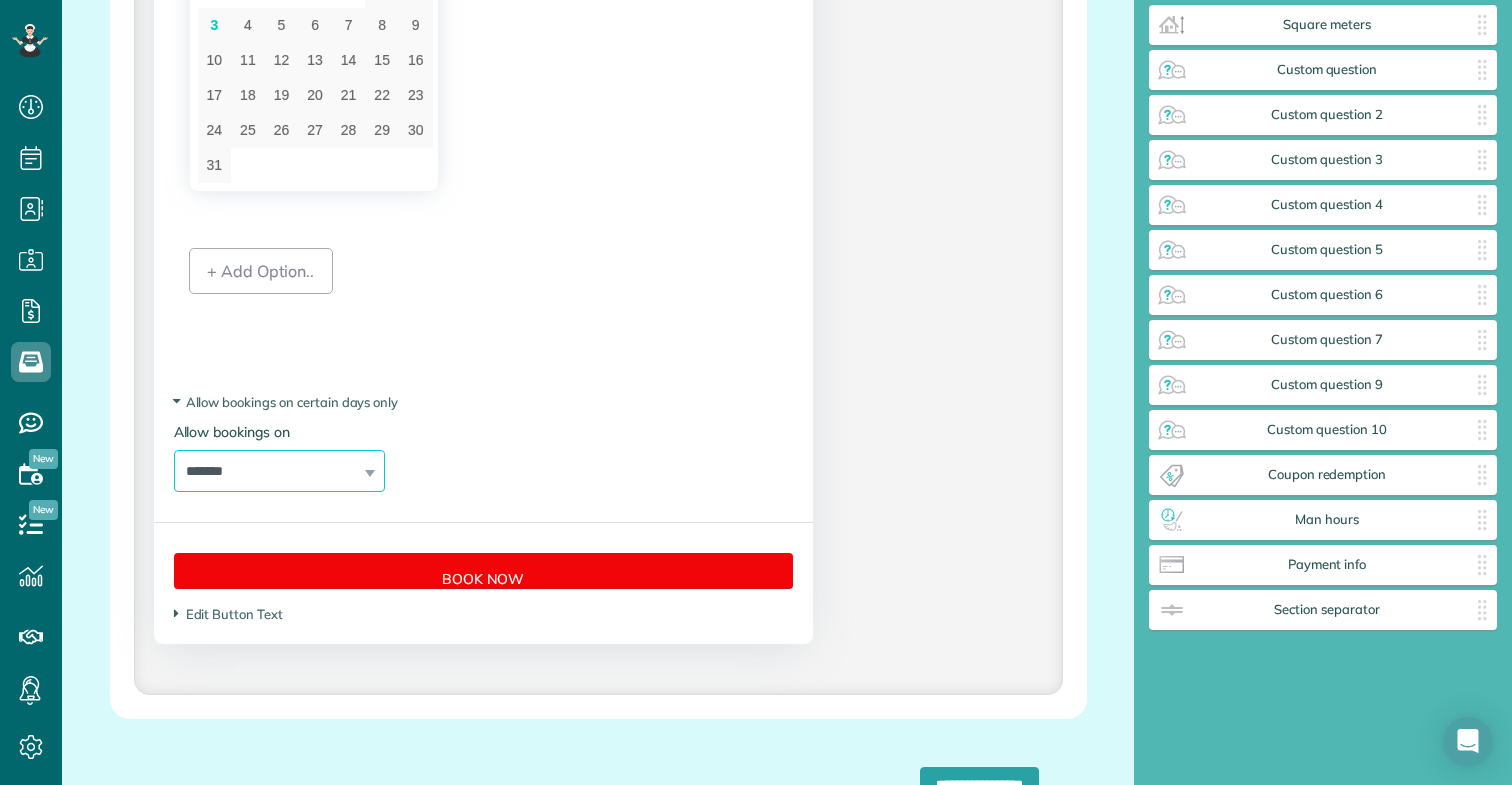 click on "**********" at bounding box center [279, 471] 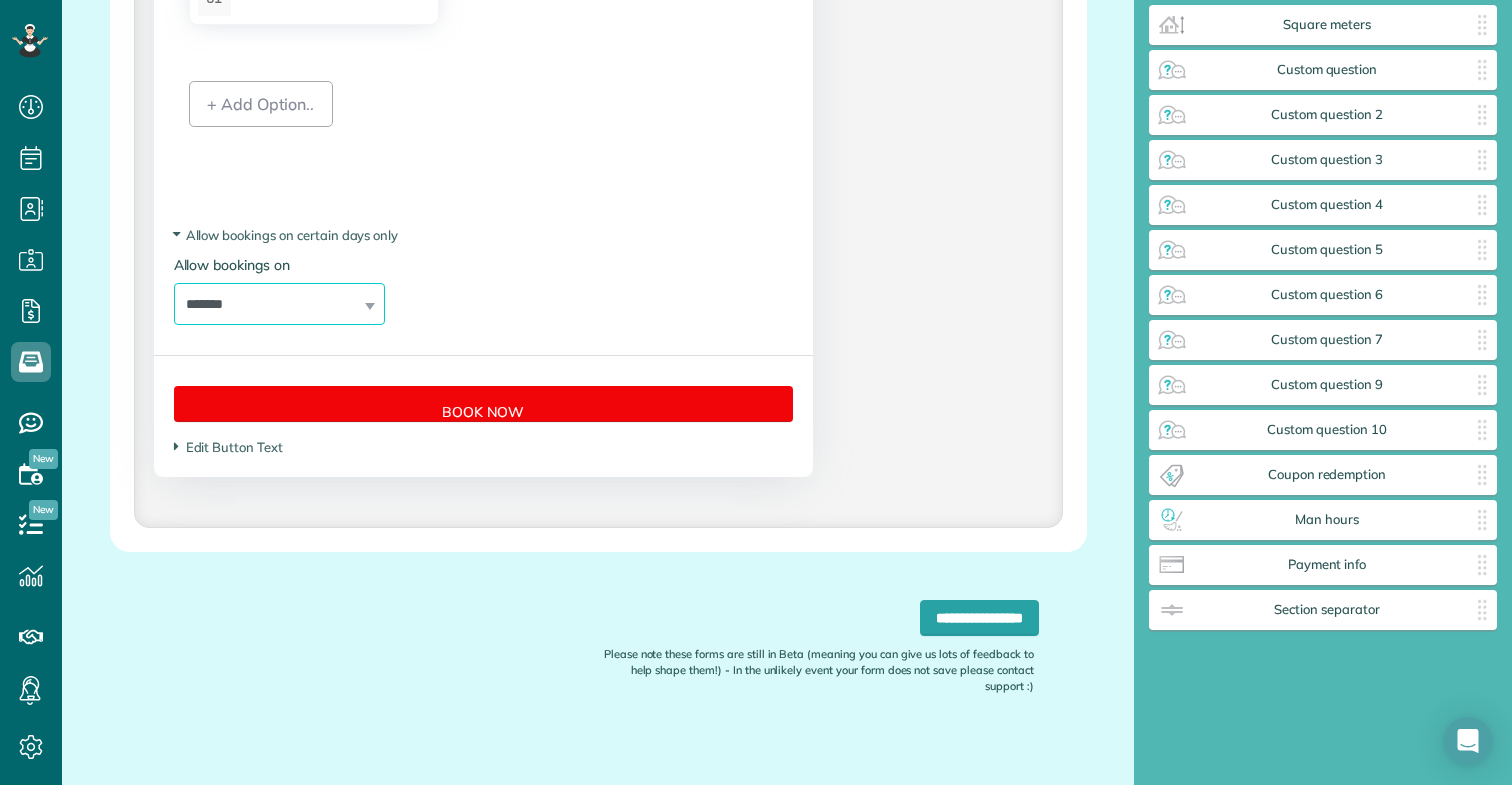 scroll, scrollTop: 4332, scrollLeft: 0, axis: vertical 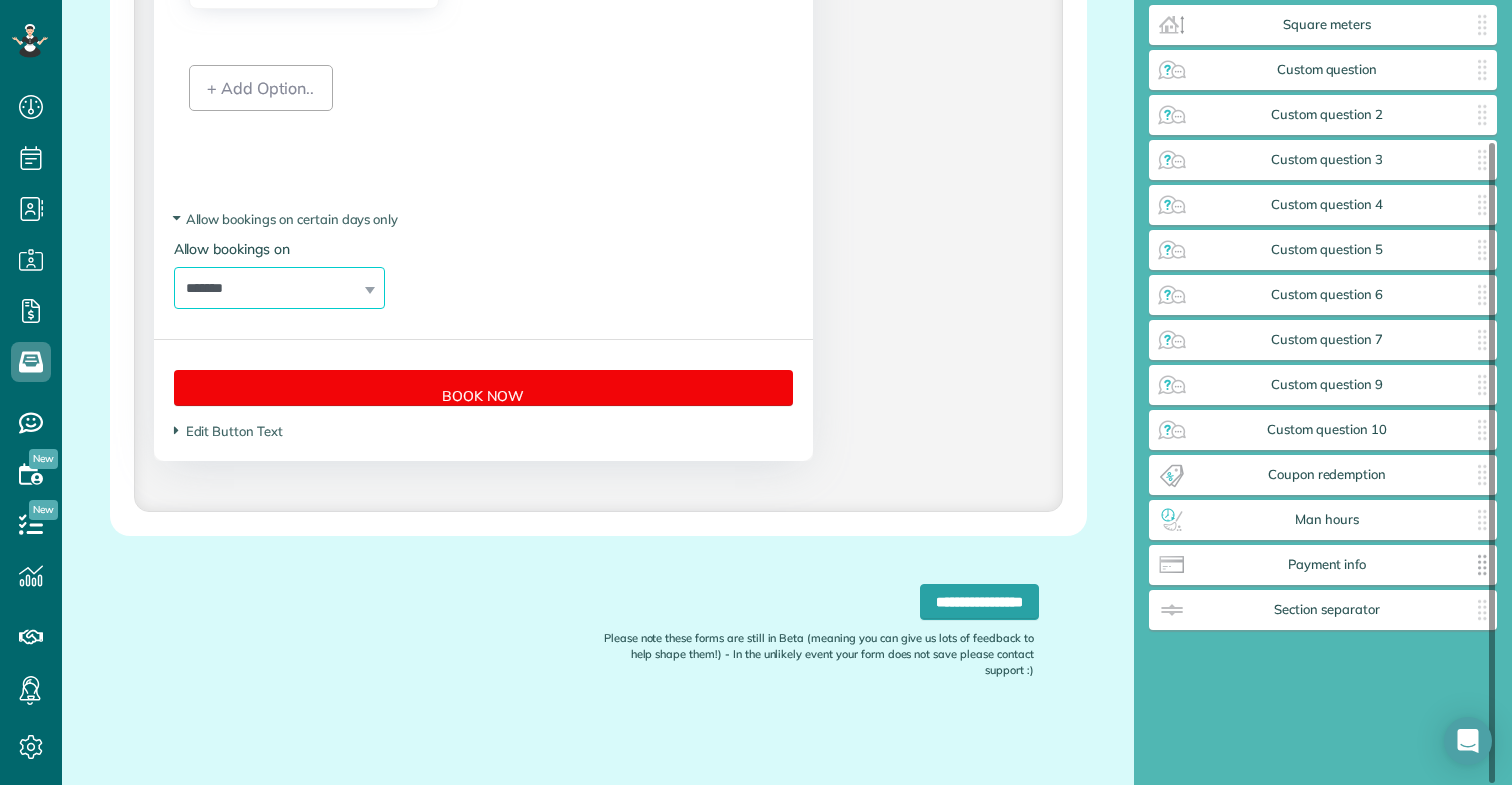 click on "Payment info" at bounding box center [1327, 565] 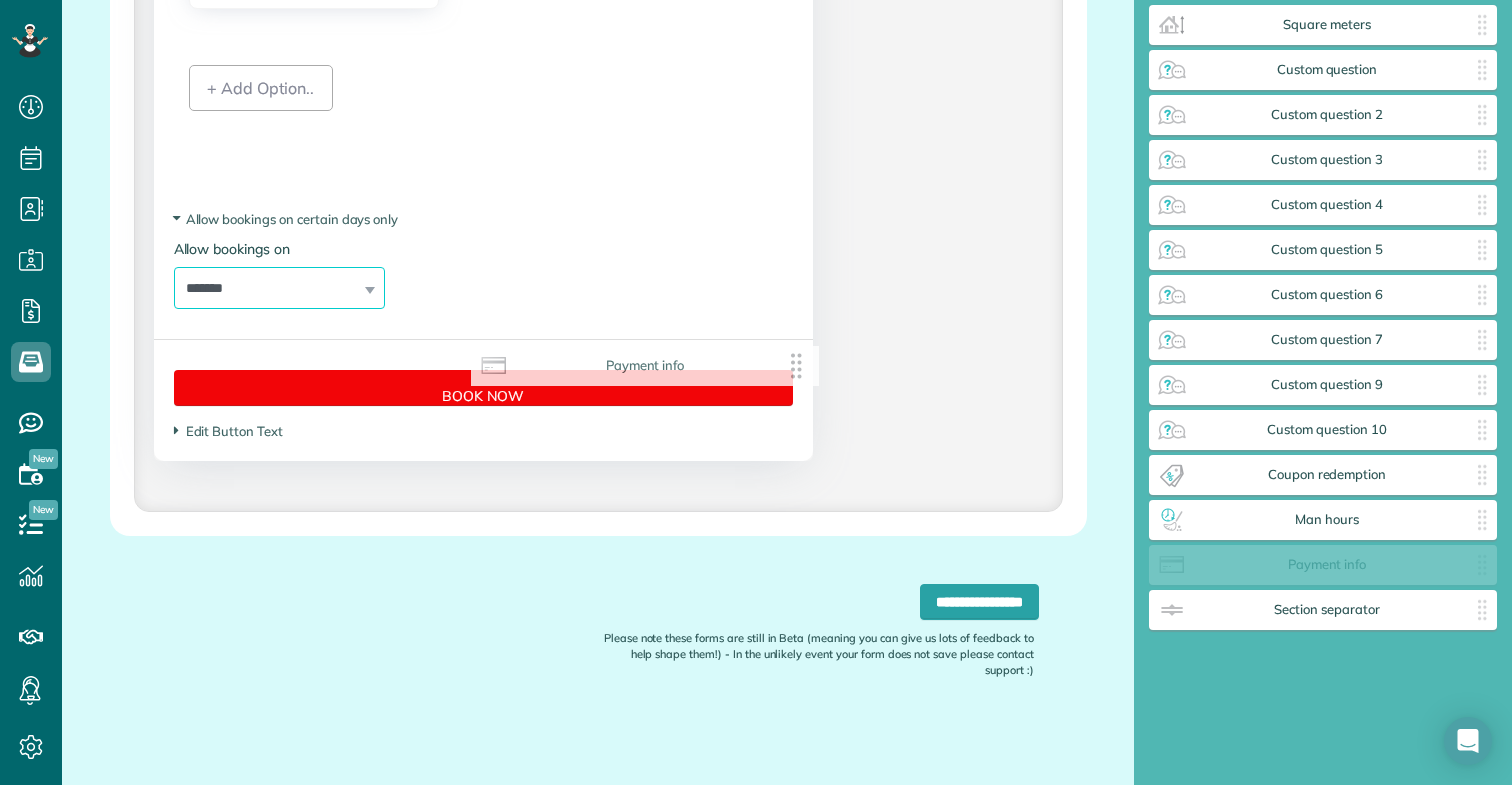 scroll, scrollTop: 128, scrollLeft: 0, axis: vertical 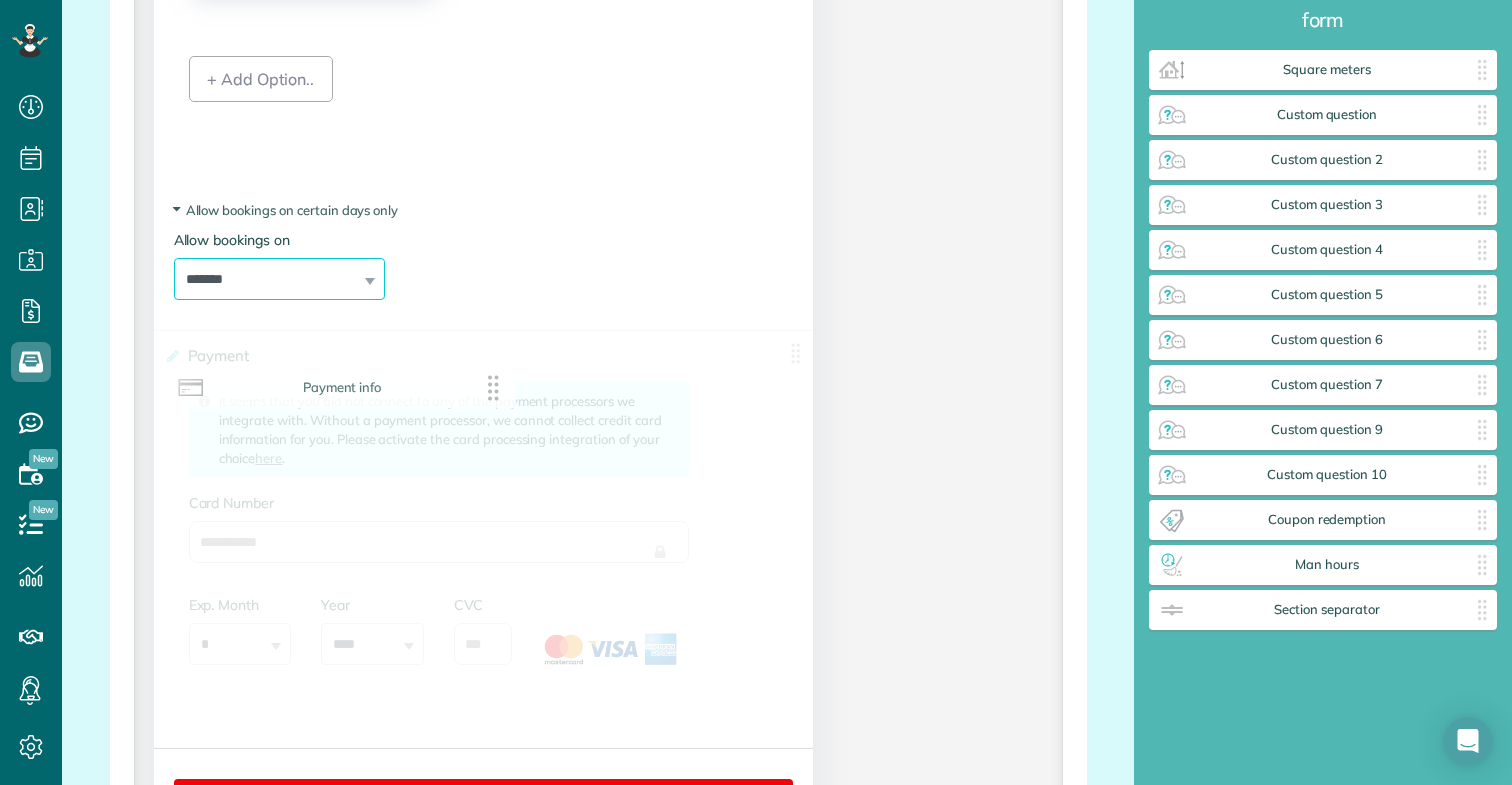 drag, startPoint x: 1422, startPoint y: 568, endPoint x: 440, endPoint y: 391, distance: 997.82416 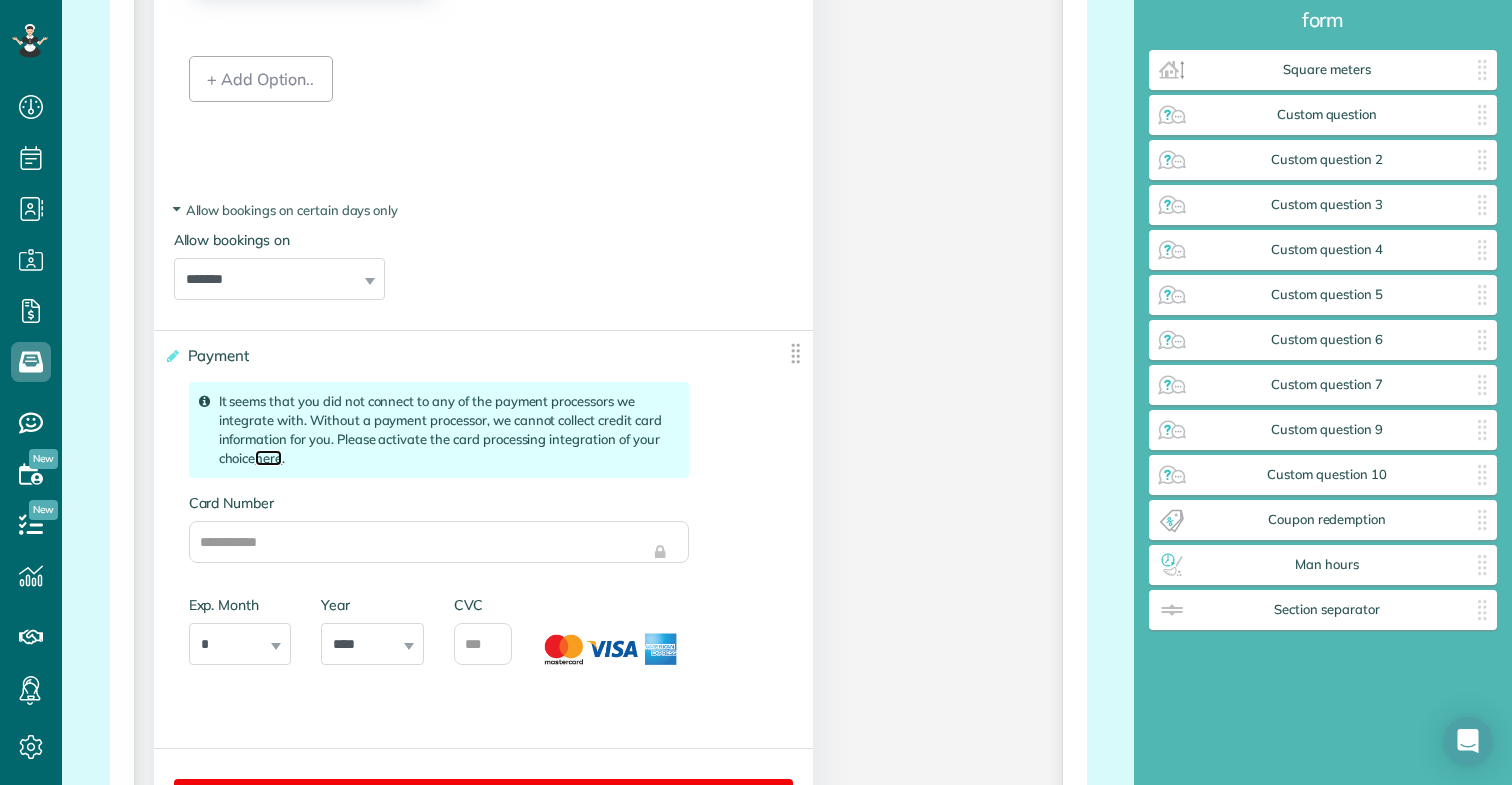 click on "here" at bounding box center (268, 458) 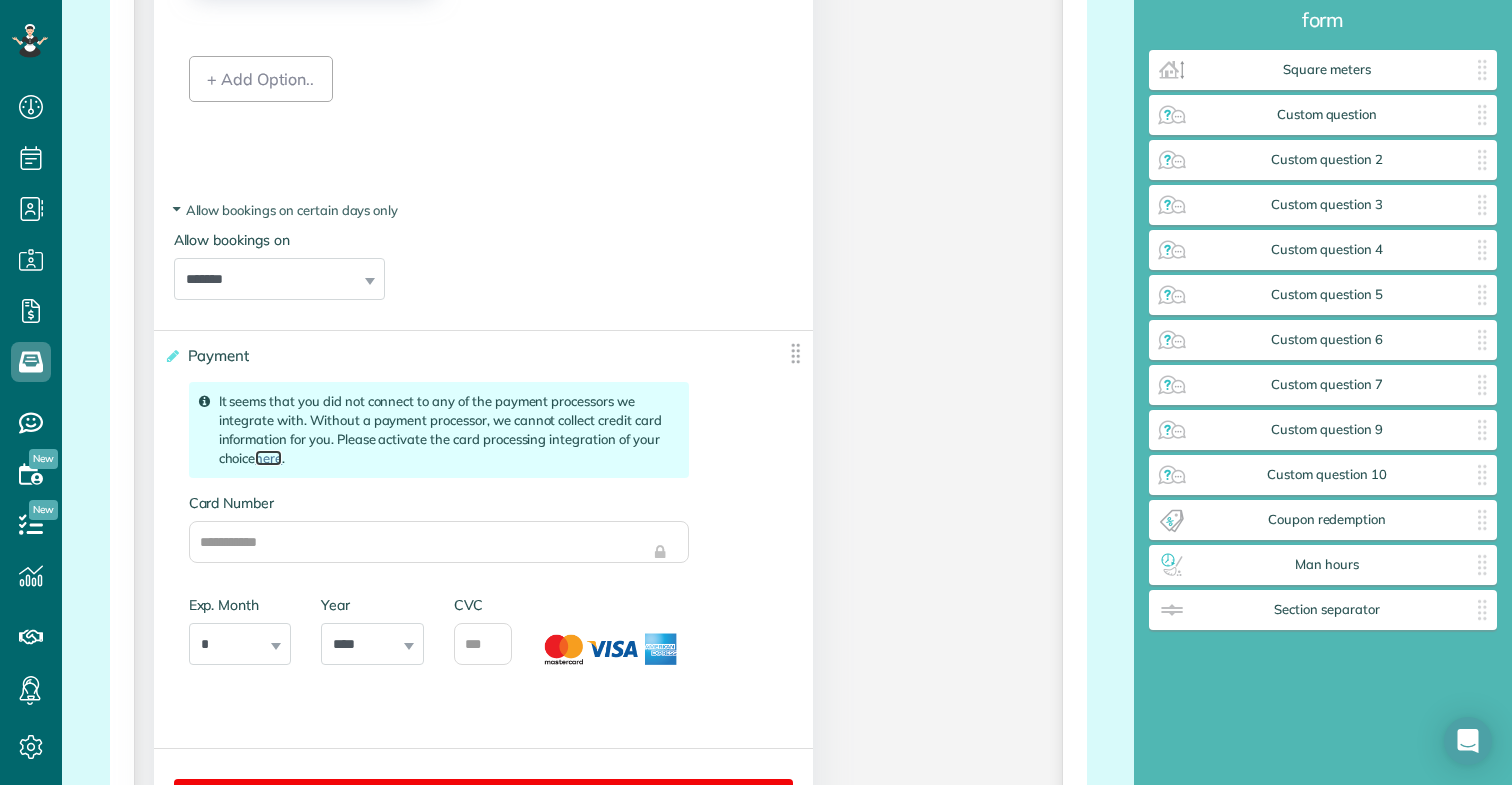 click at bounding box center (795, 353) 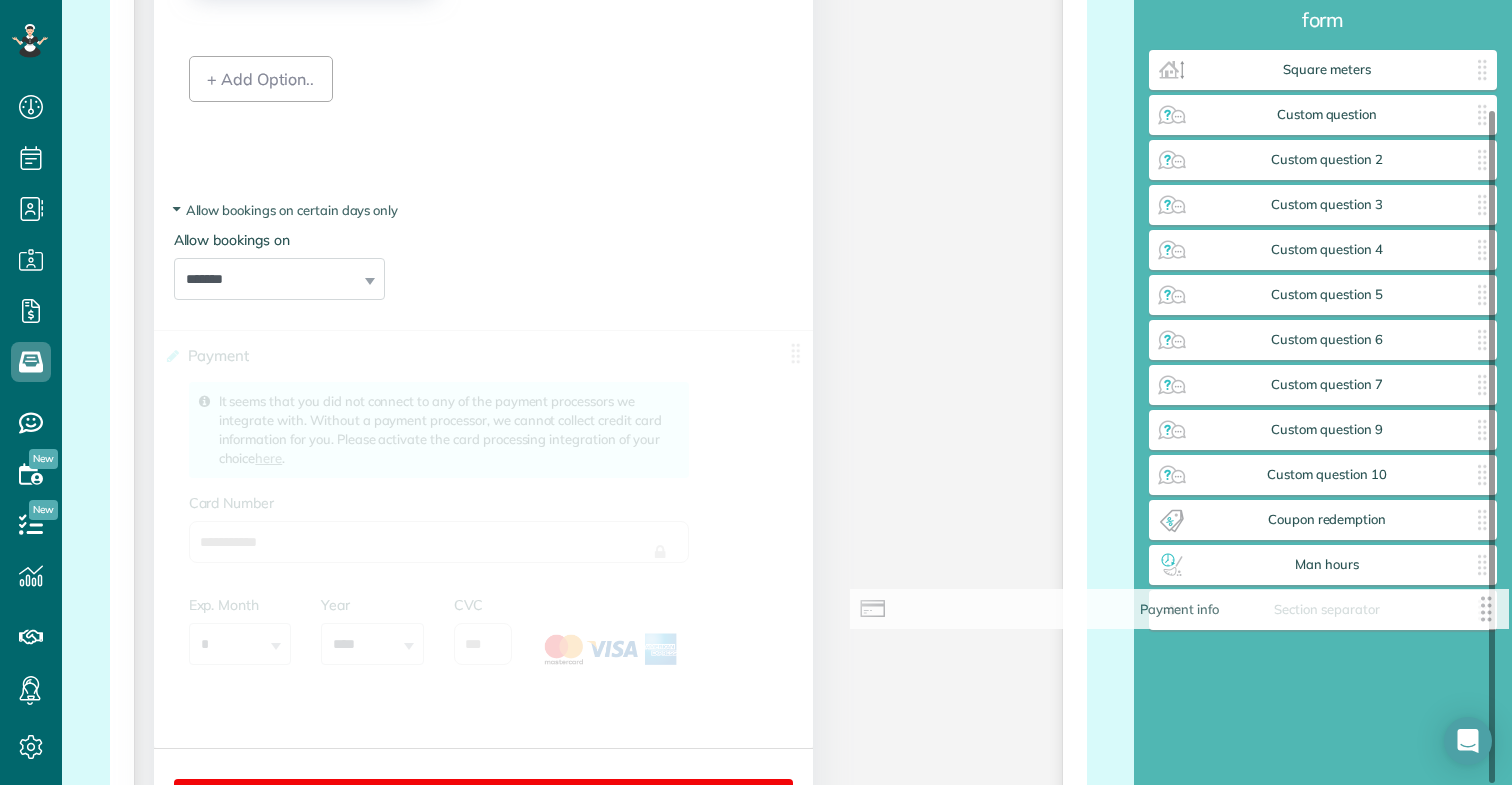 scroll, scrollTop: 128, scrollLeft: 0, axis: vertical 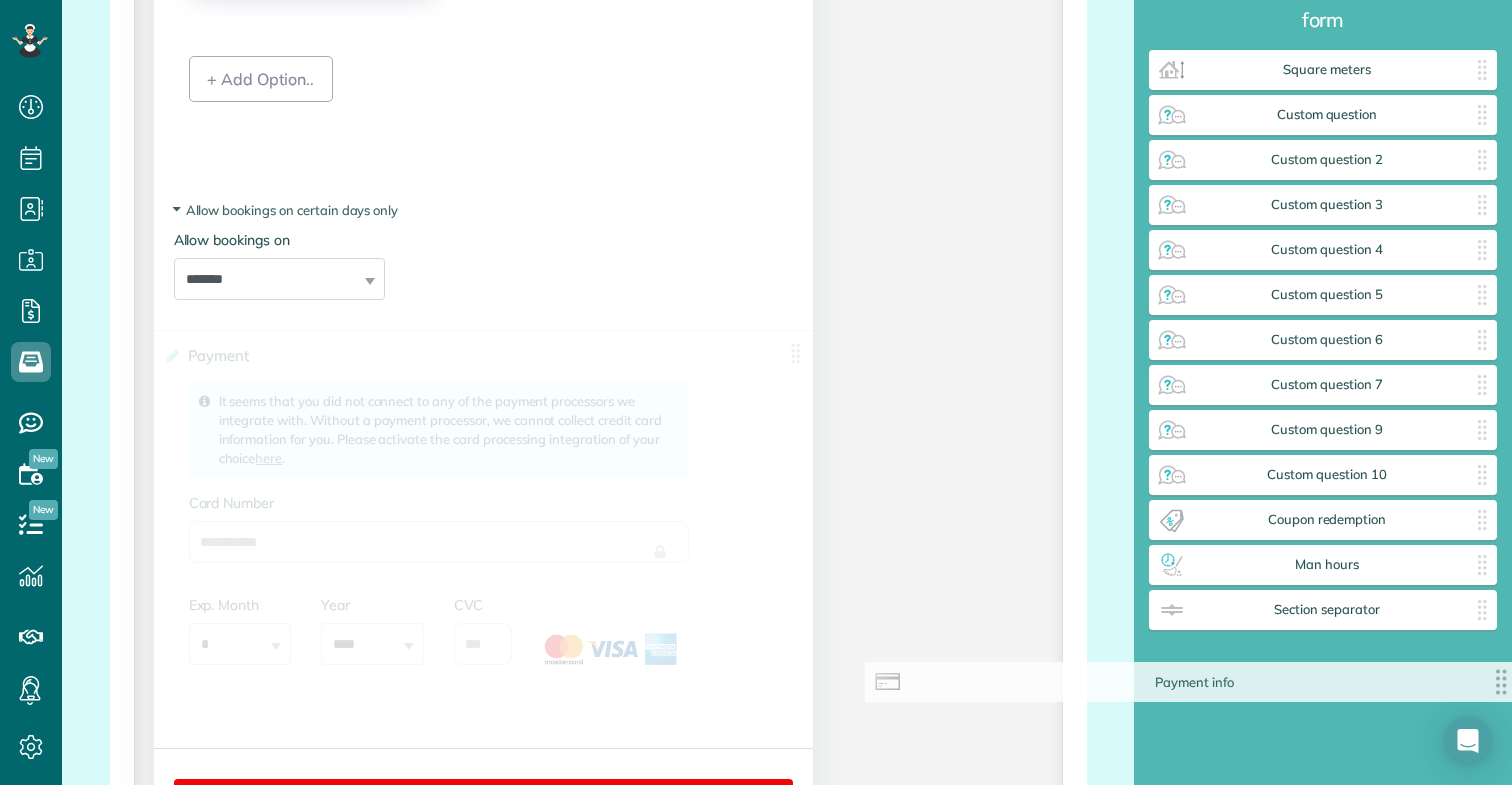 drag, startPoint x: 796, startPoint y: 358, endPoint x: 1511, endPoint y: 682, distance: 784.98474 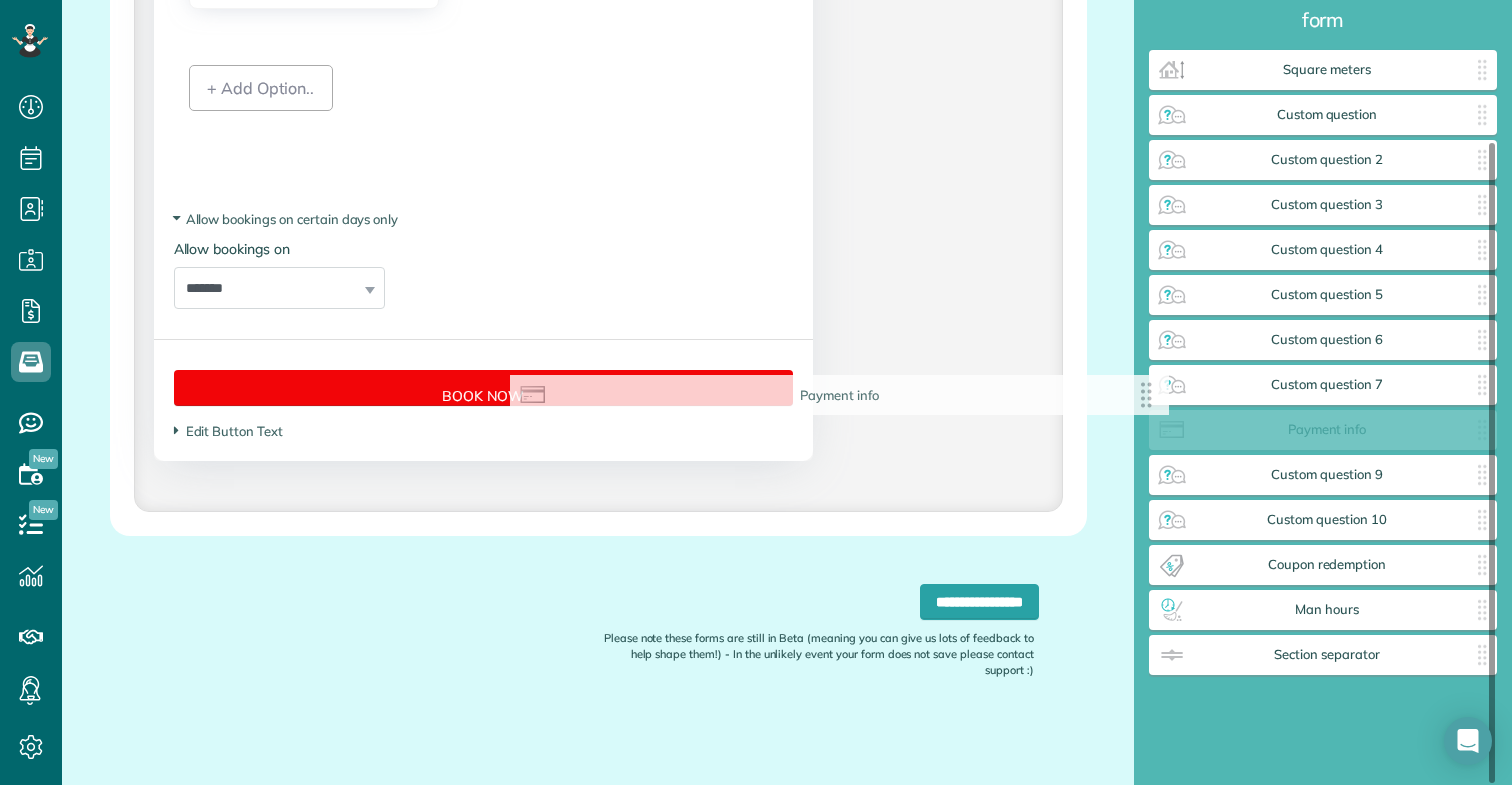 scroll, scrollTop: 128, scrollLeft: 0, axis: vertical 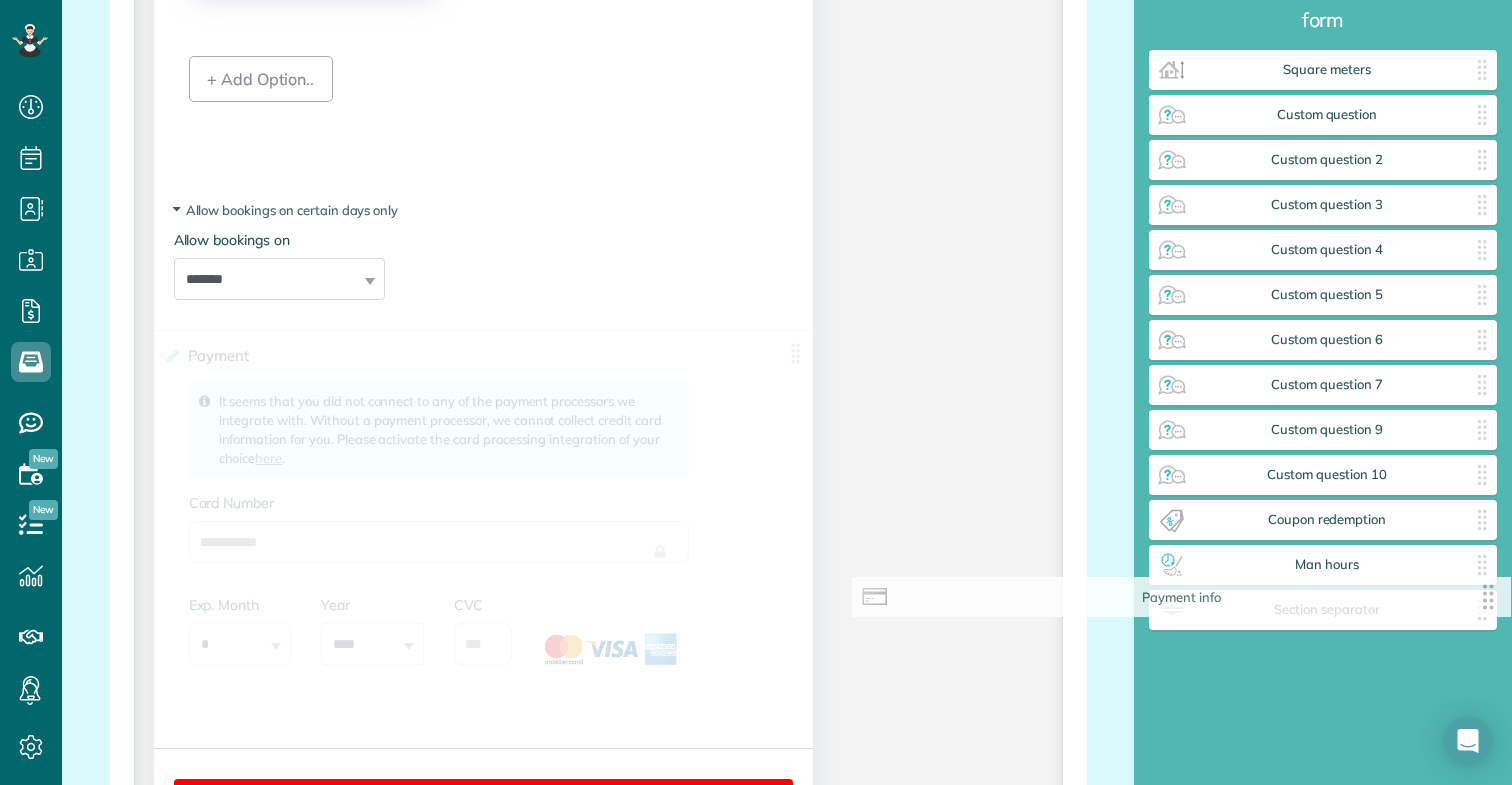 drag, startPoint x: 797, startPoint y: 358, endPoint x: 1496, endPoint y: 595, distance: 738.0854 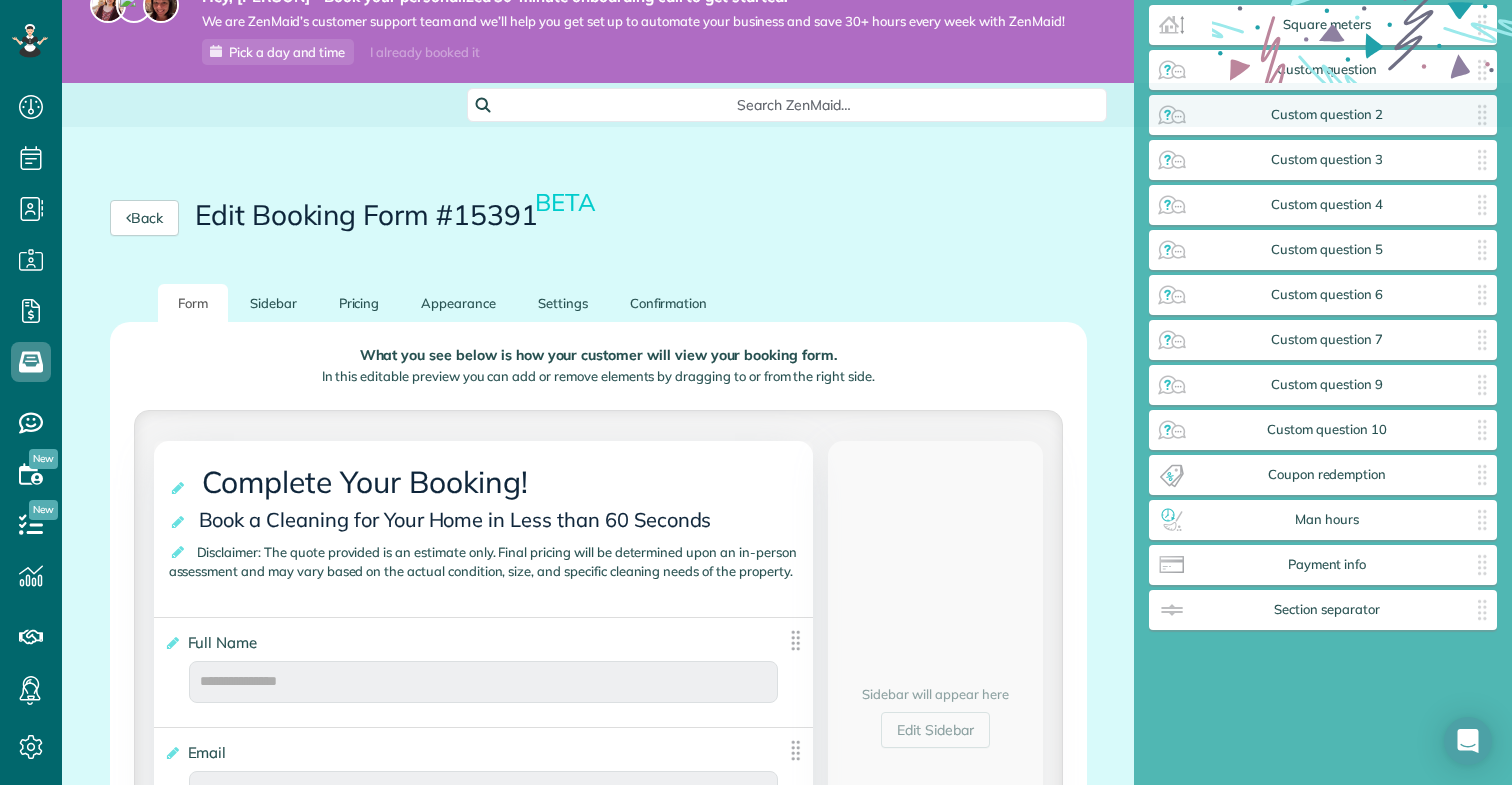 scroll, scrollTop: 0, scrollLeft: 0, axis: both 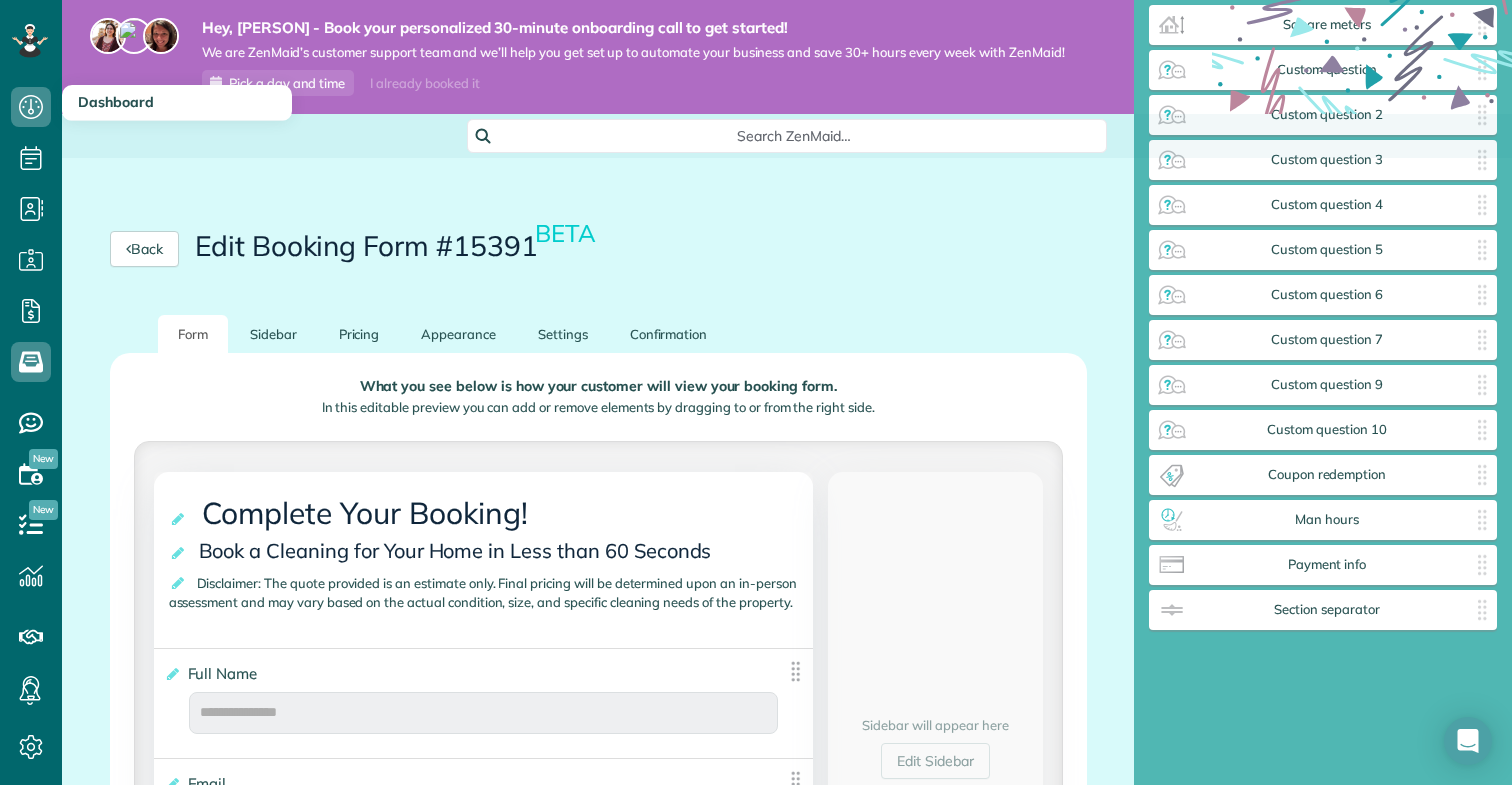 click on "Dashboard" at bounding box center [116, 102] 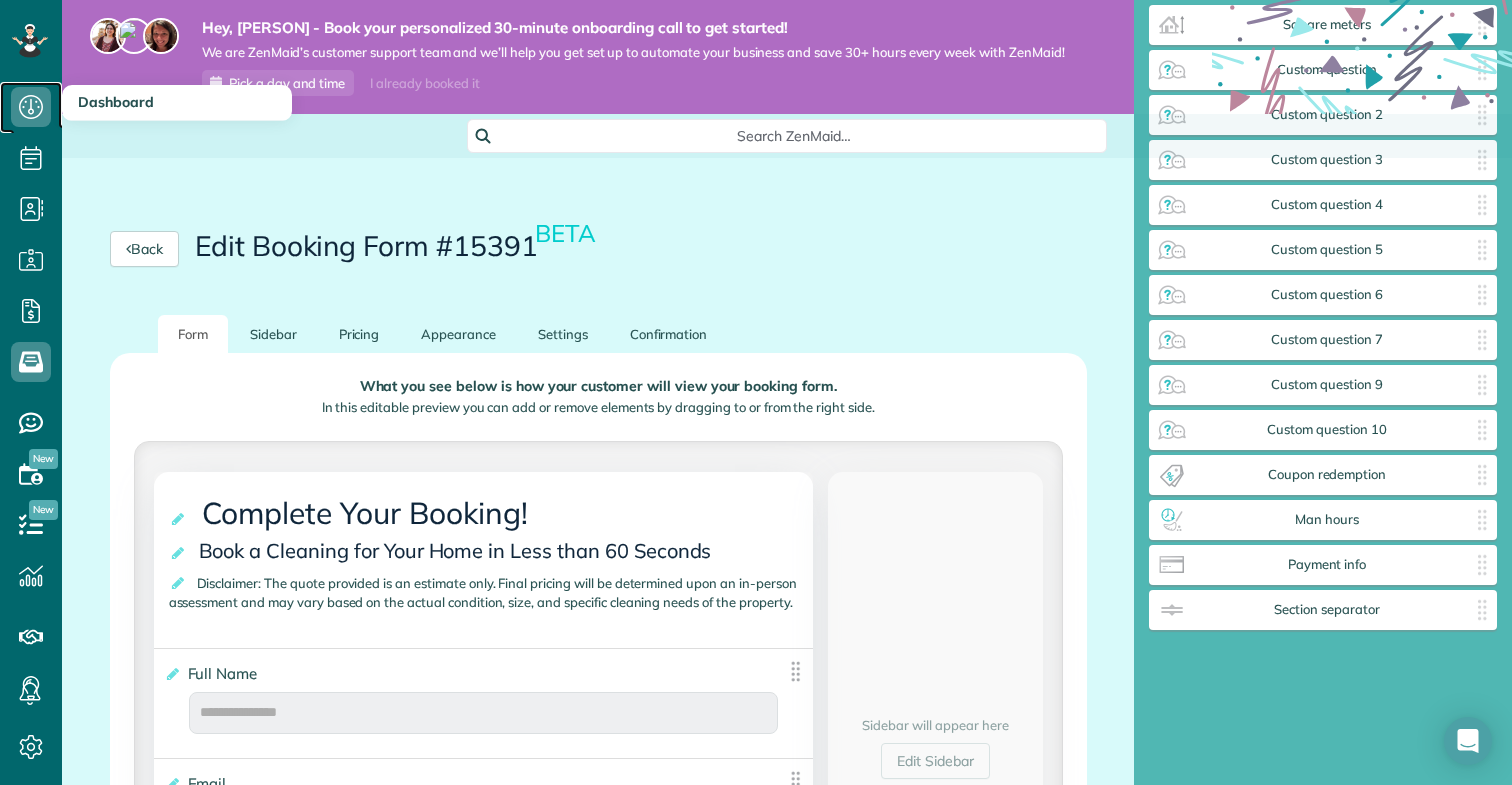 click 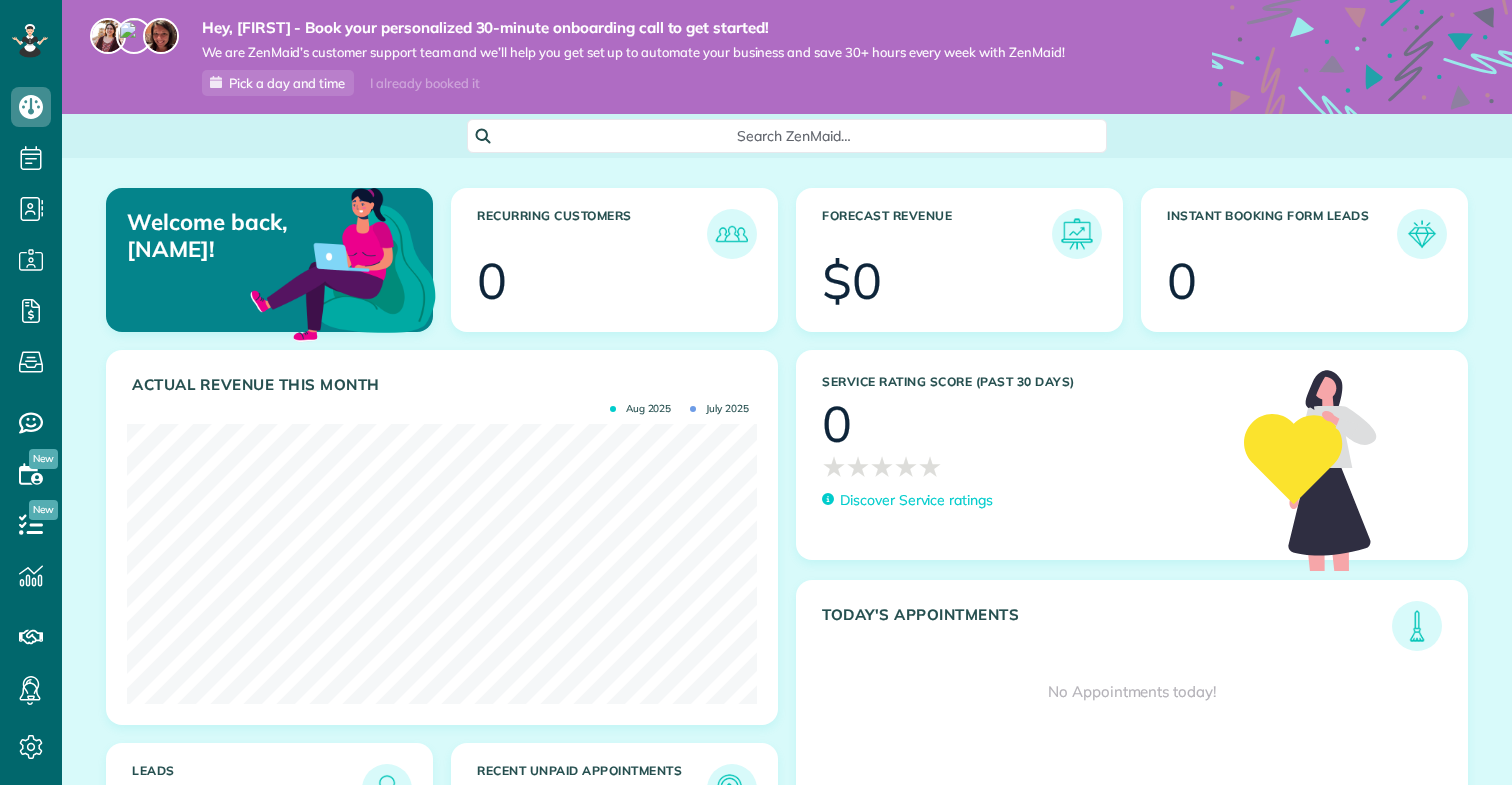 scroll, scrollTop: 0, scrollLeft: 0, axis: both 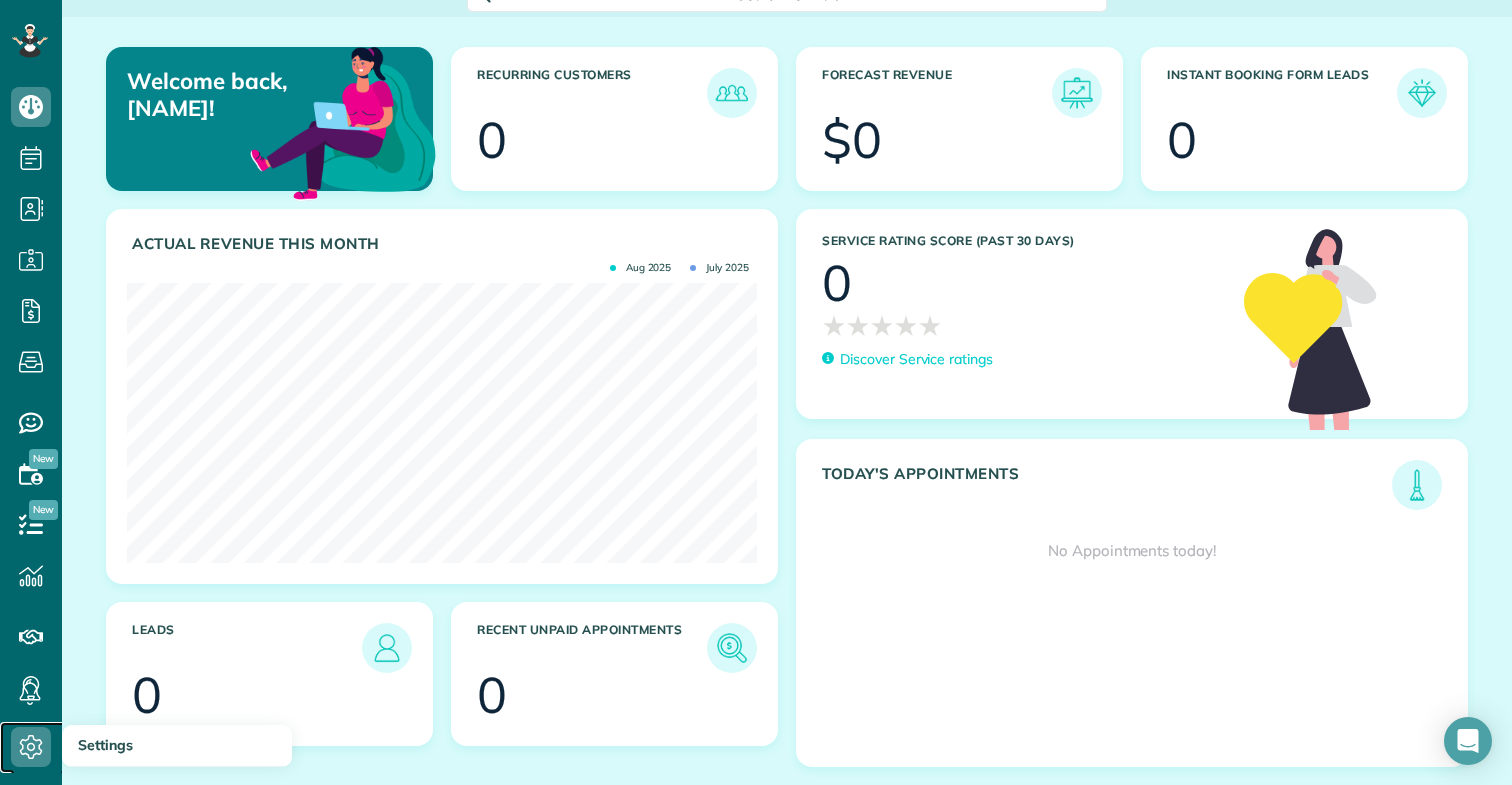 click 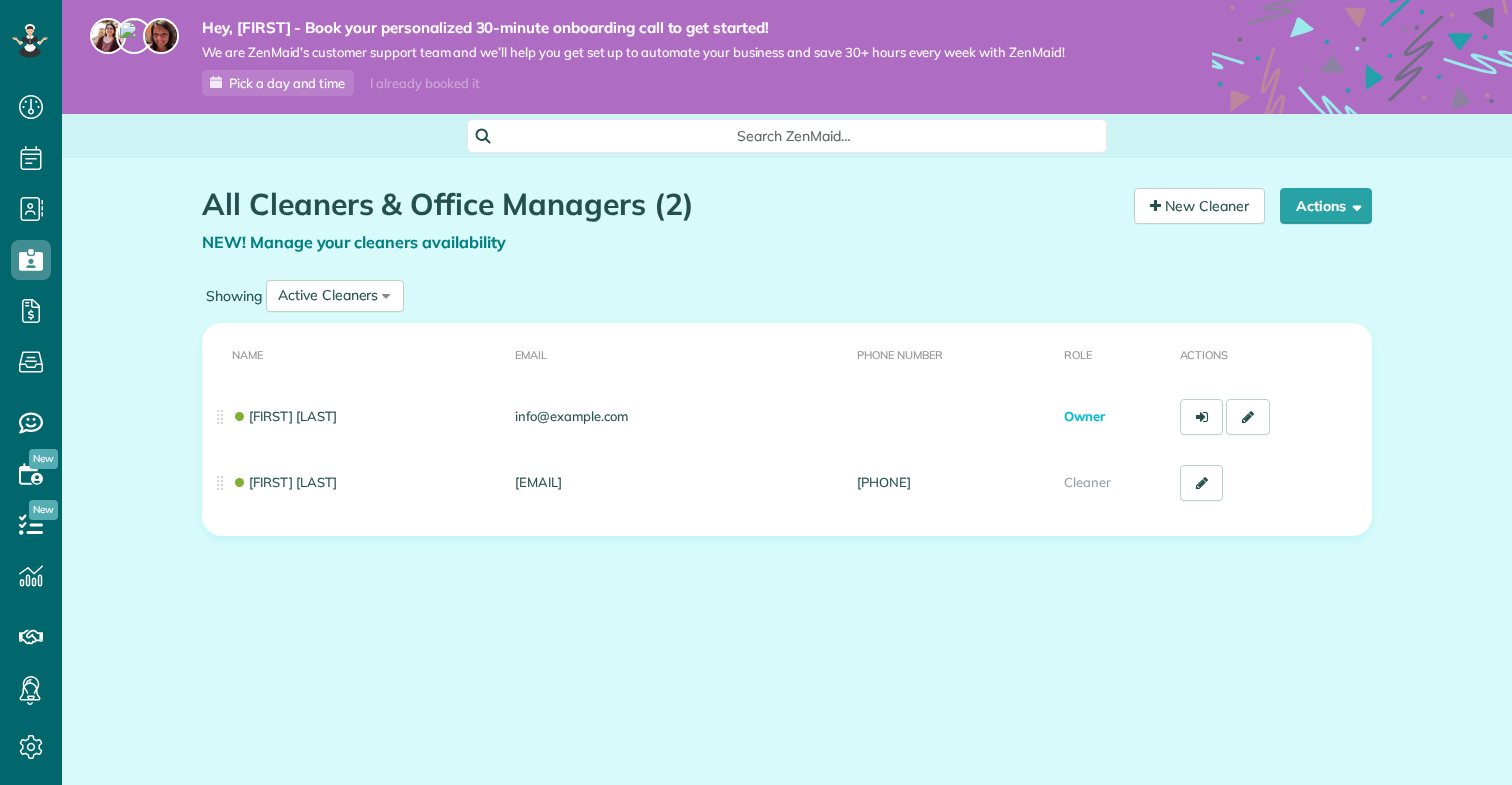 scroll, scrollTop: 0, scrollLeft: 0, axis: both 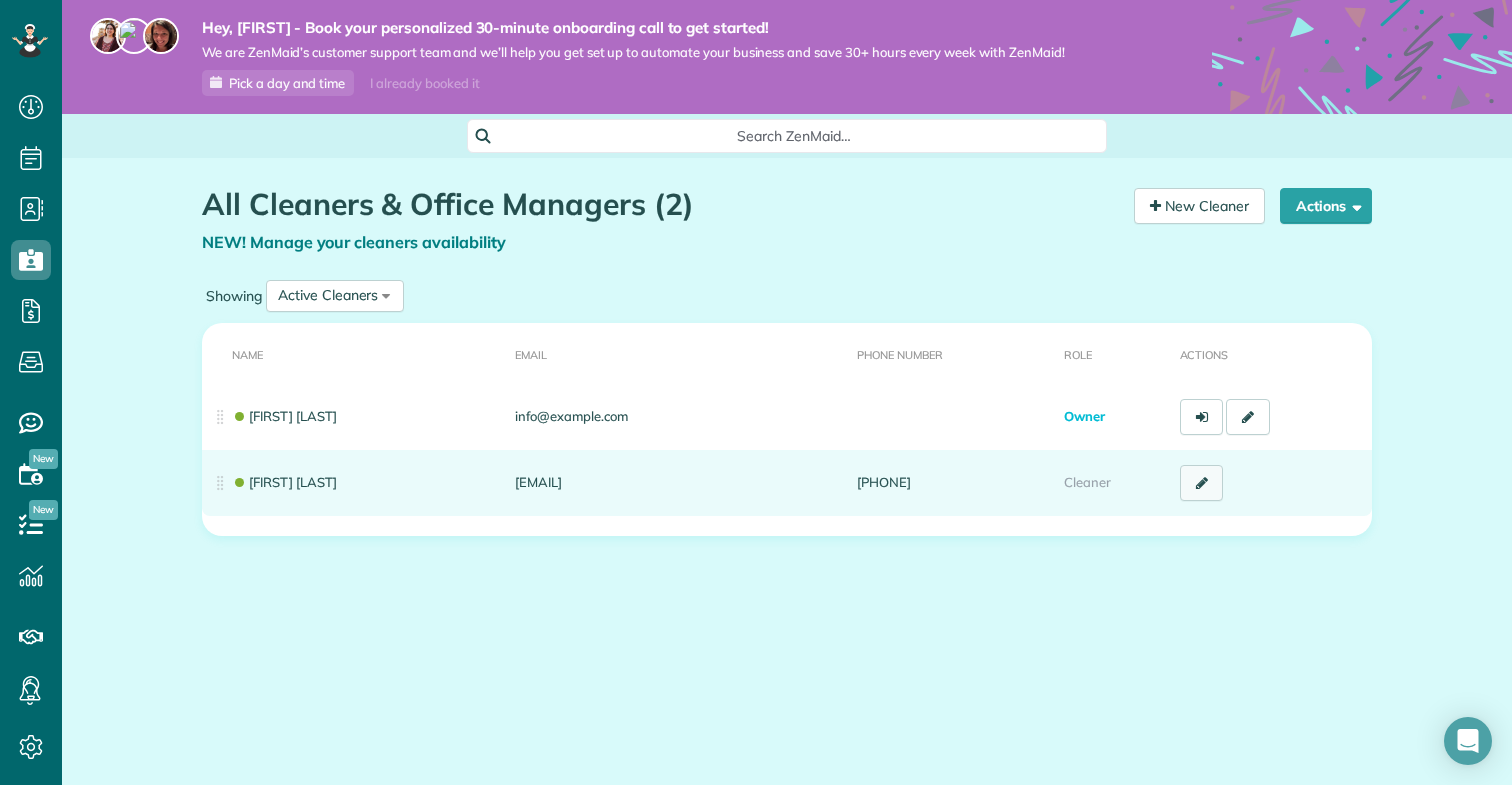 click at bounding box center (1202, 483) 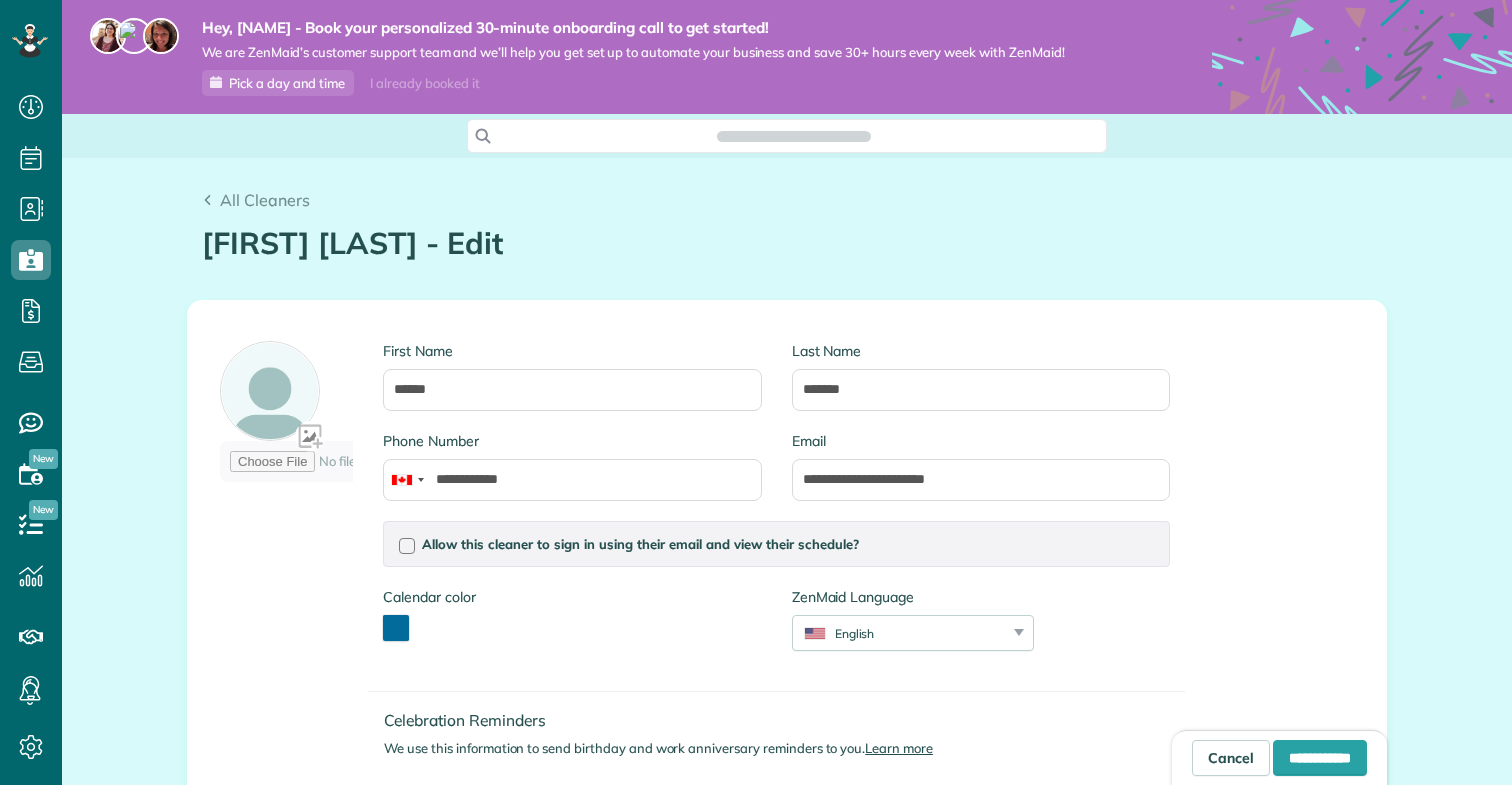 scroll, scrollTop: 0, scrollLeft: 0, axis: both 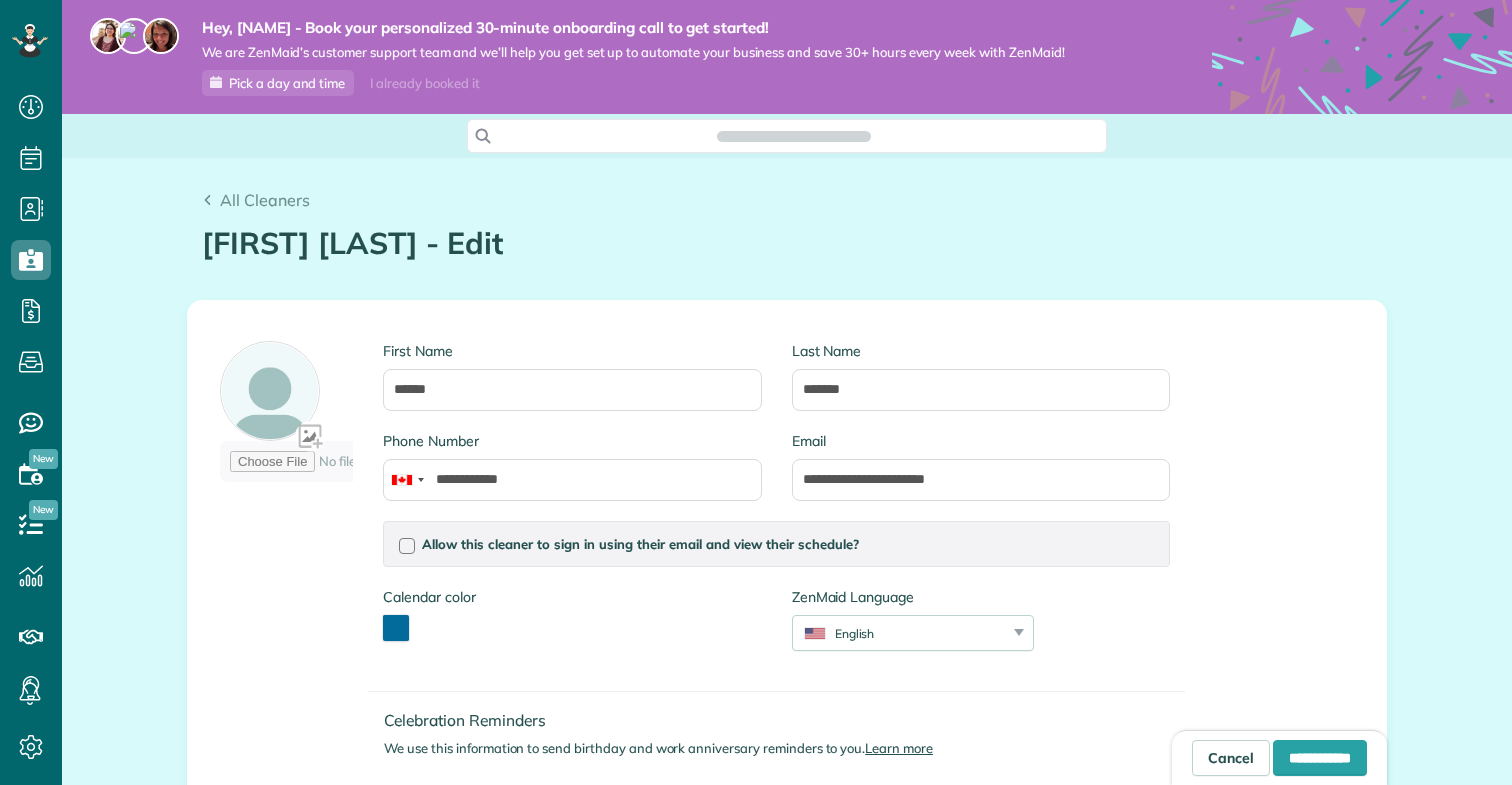 type on "**********" 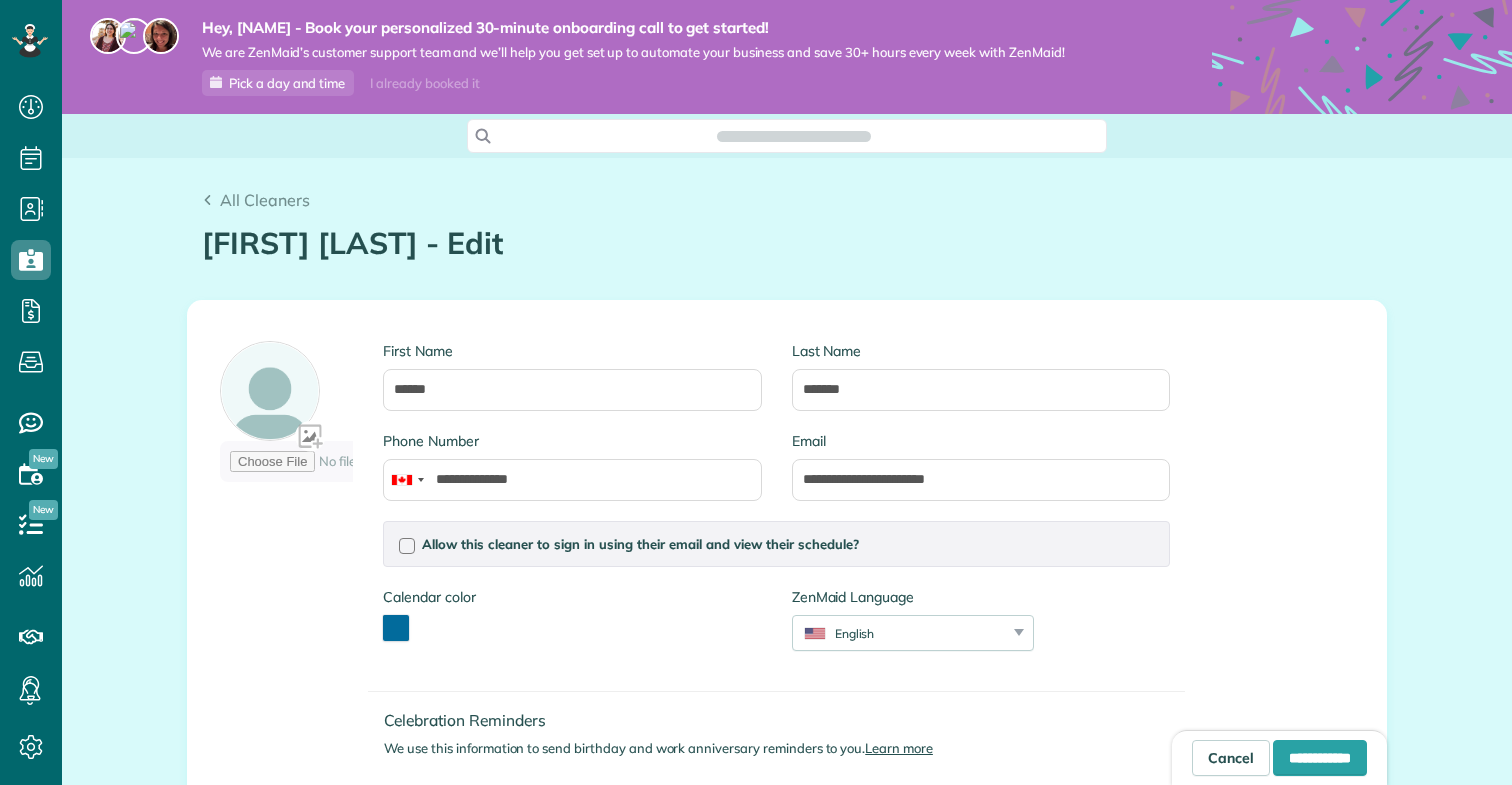 scroll, scrollTop: 785, scrollLeft: 62, axis: both 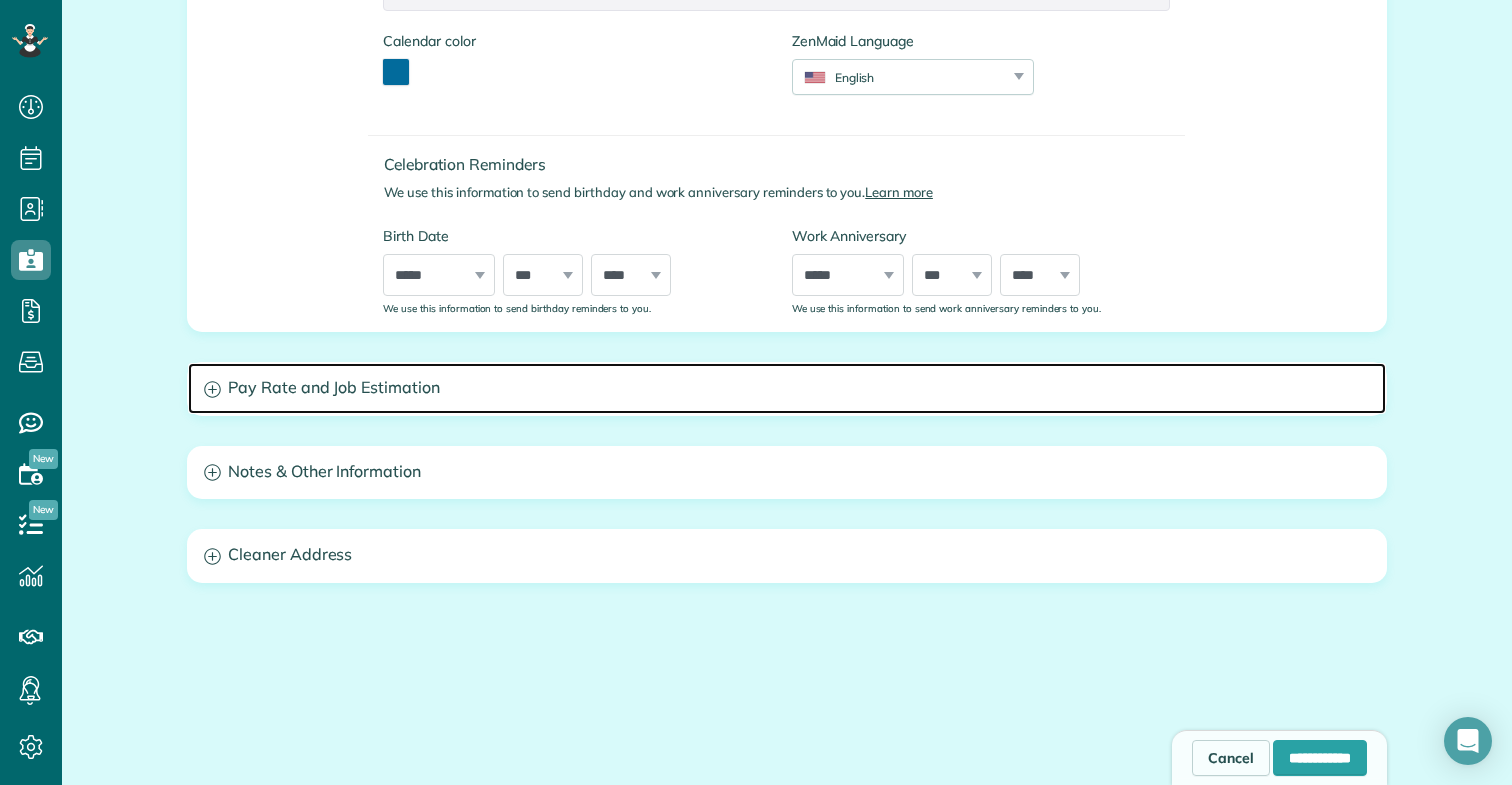 click on "Pay Rate and Job Estimation" at bounding box center [787, 388] 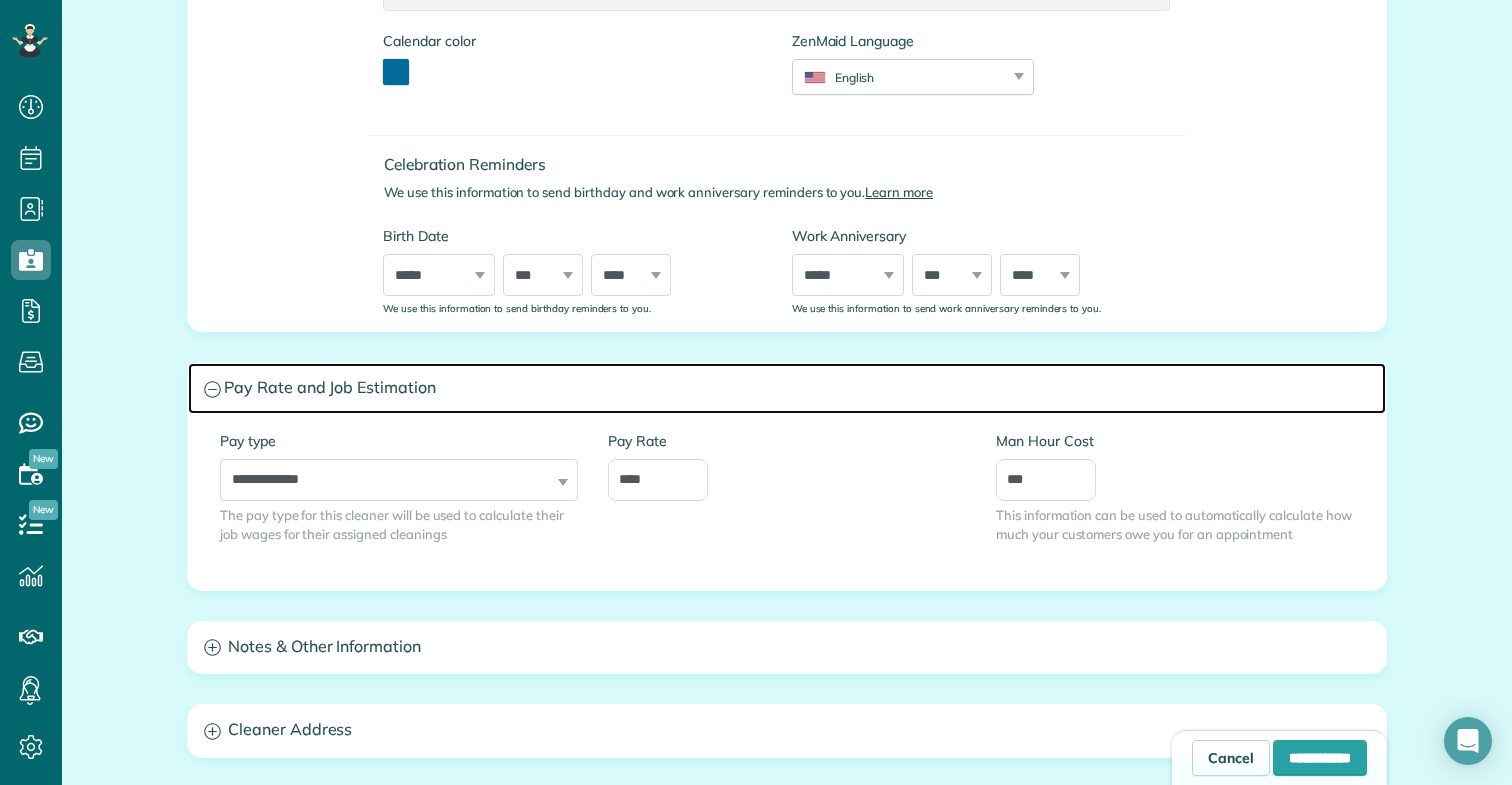 drag, startPoint x: 907, startPoint y: 384, endPoint x: 846, endPoint y: 560, distance: 186.2713 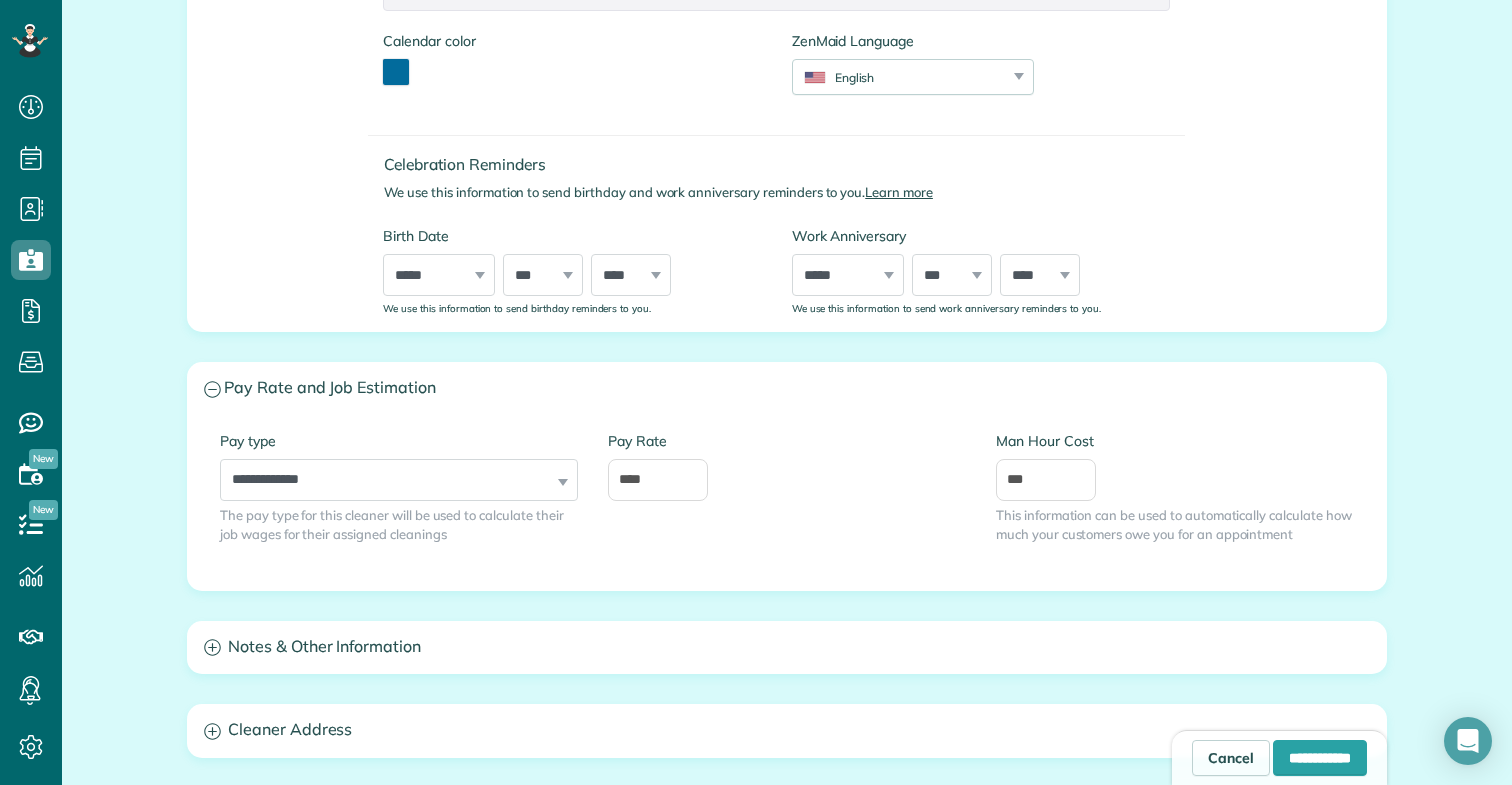 click on "**********" at bounding box center (399, 466) 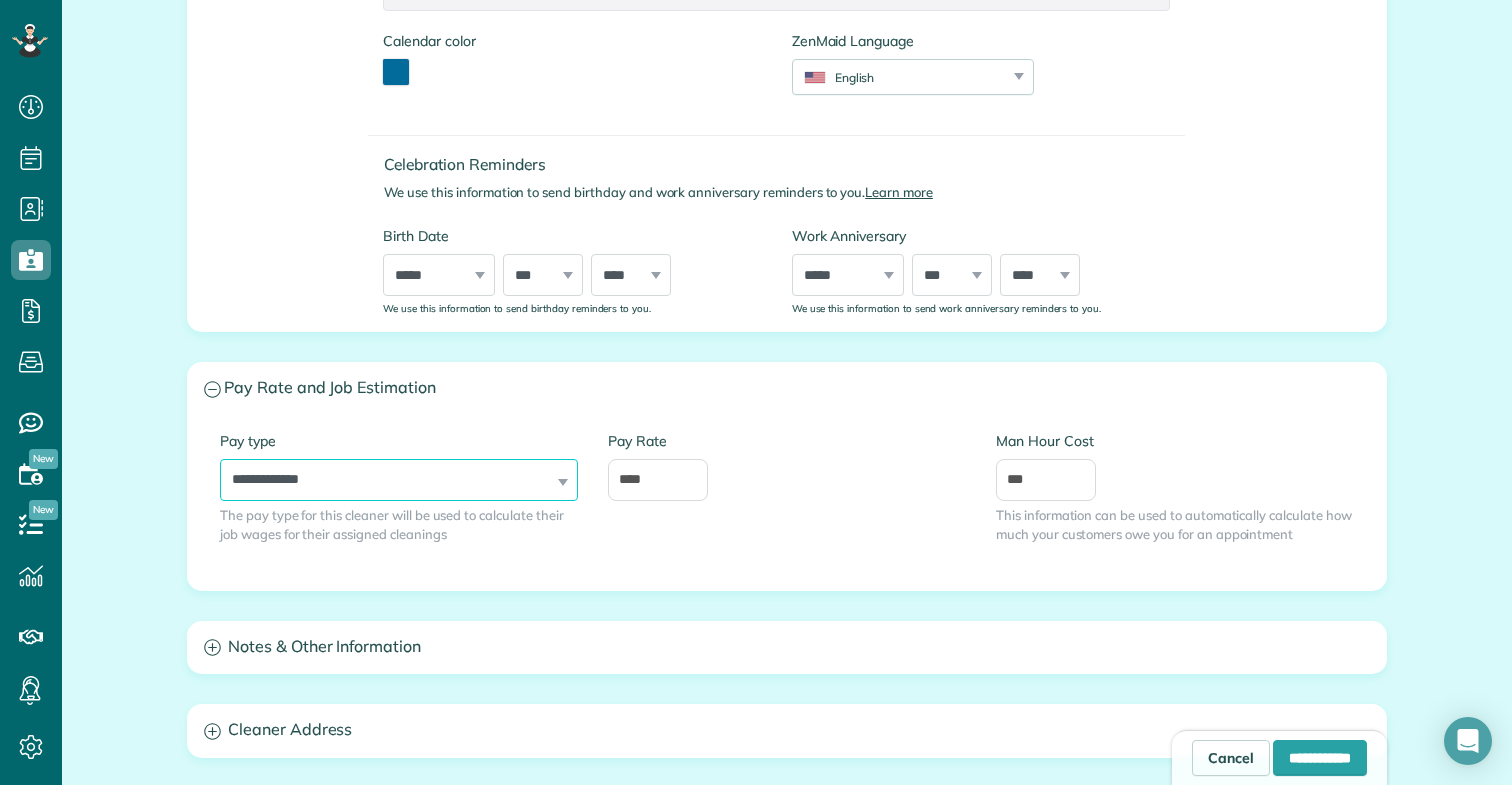 click on "**********" at bounding box center (399, 480) 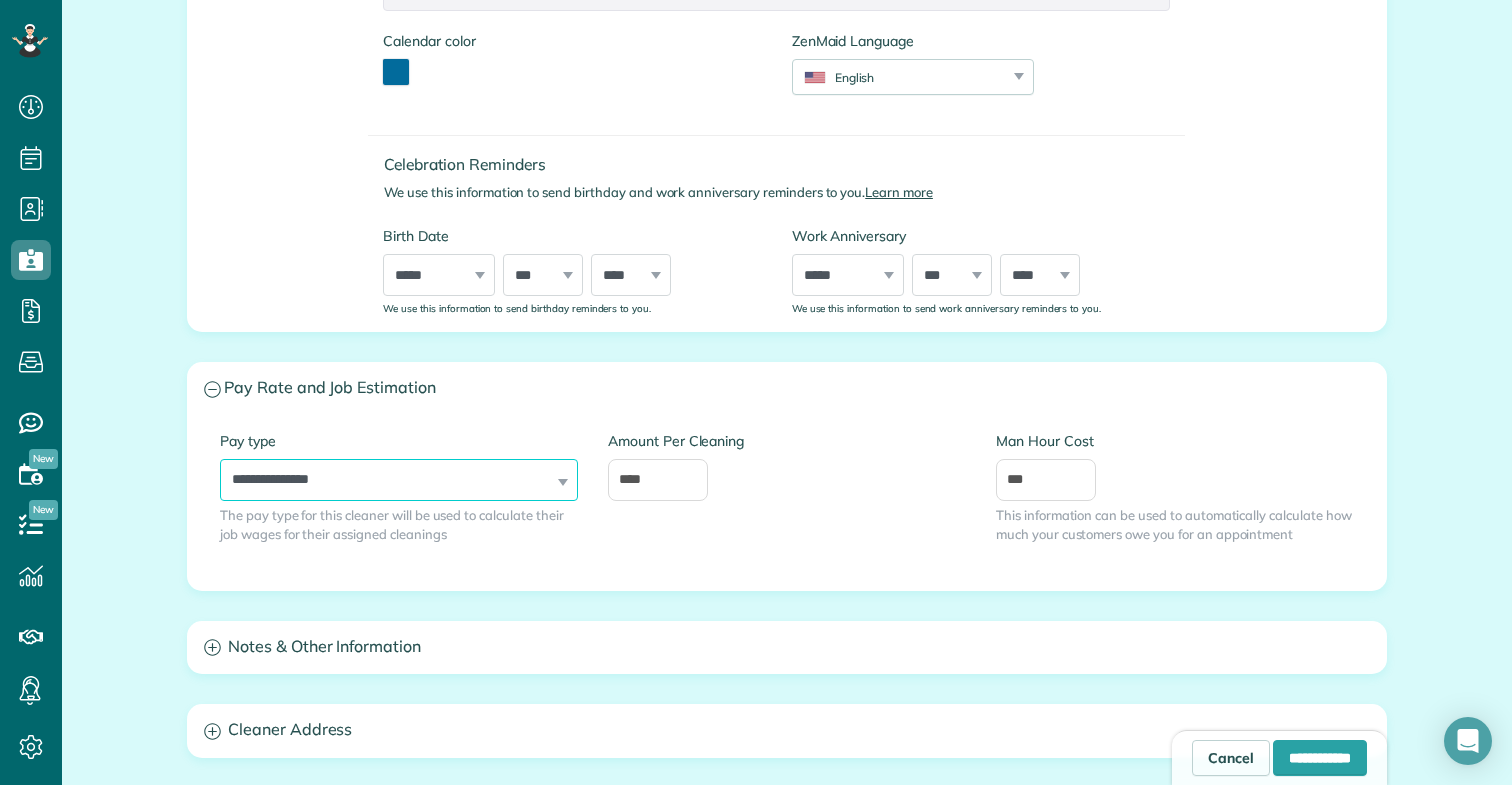 click on "**********" at bounding box center (399, 480) 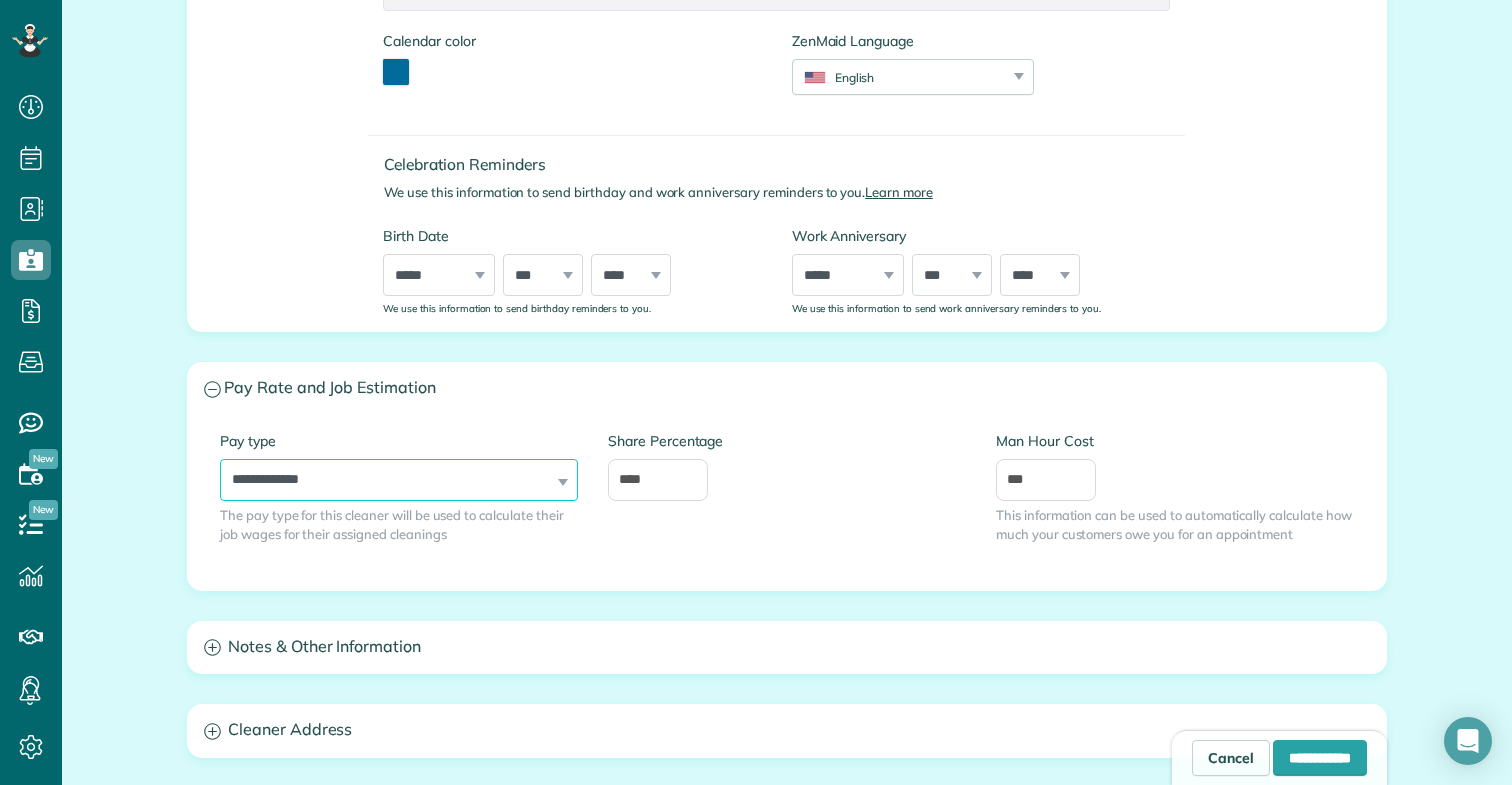 click on "**********" at bounding box center (399, 480) 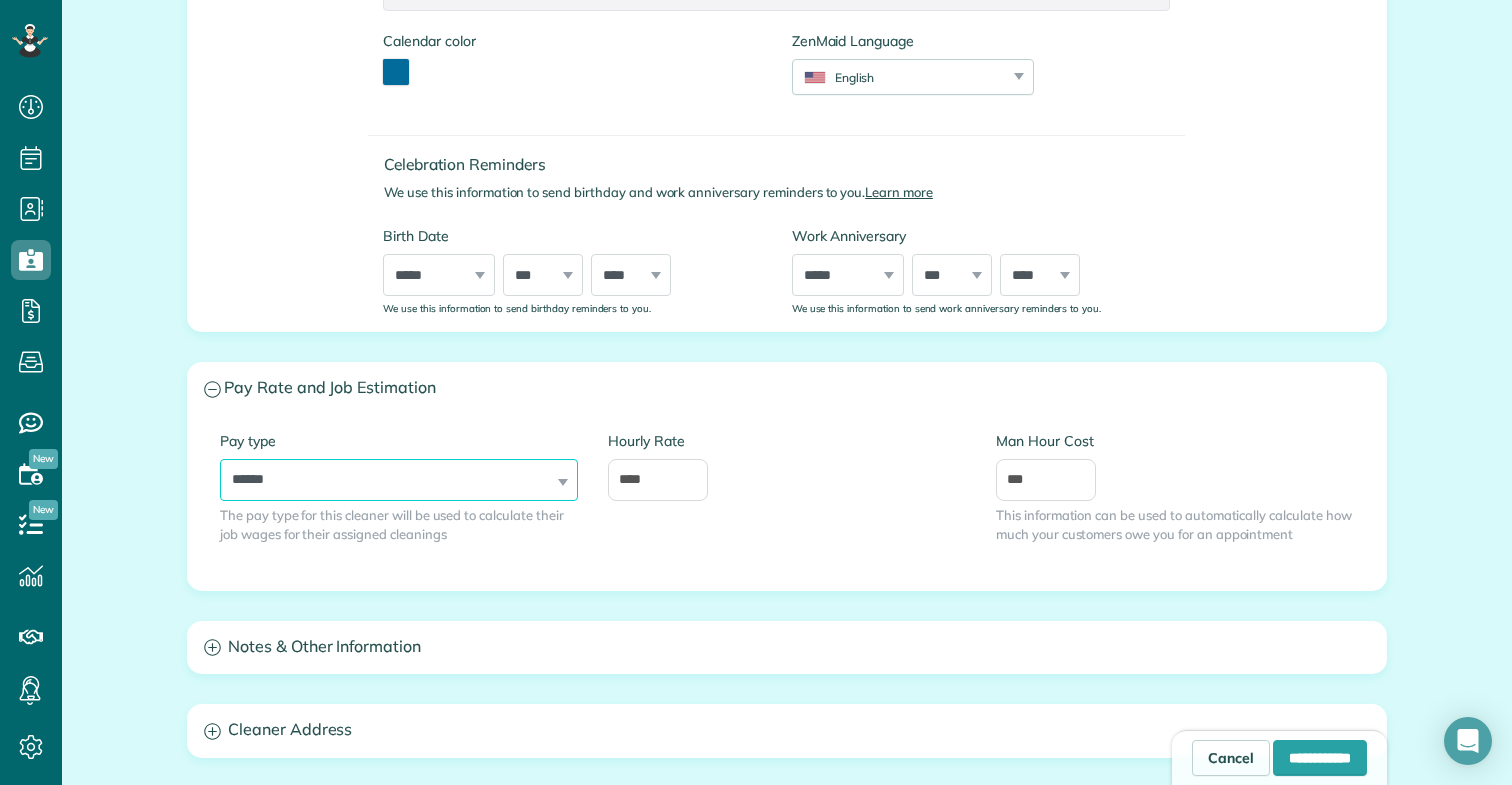 click on "**********" at bounding box center [399, 480] 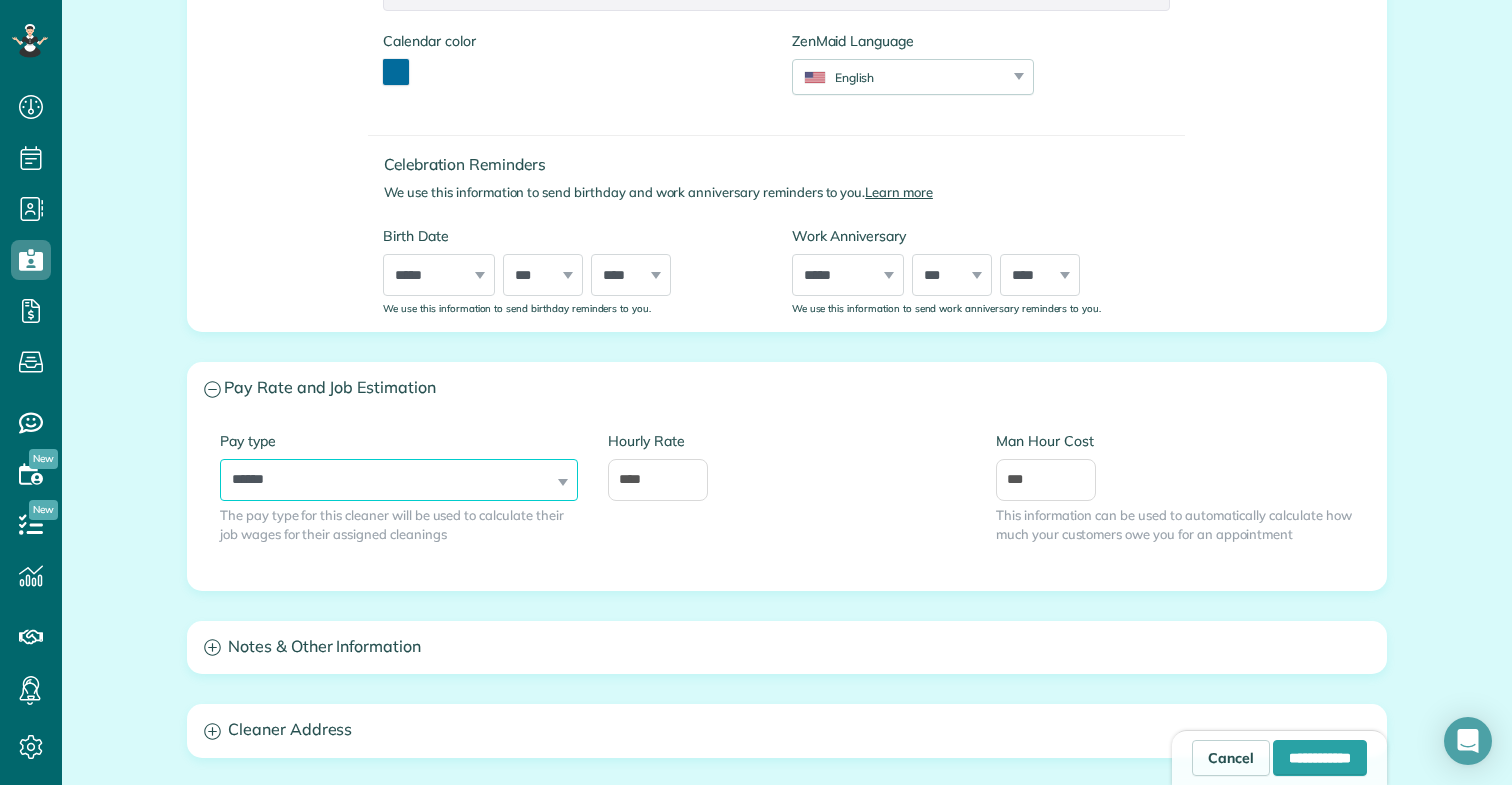select on "**********" 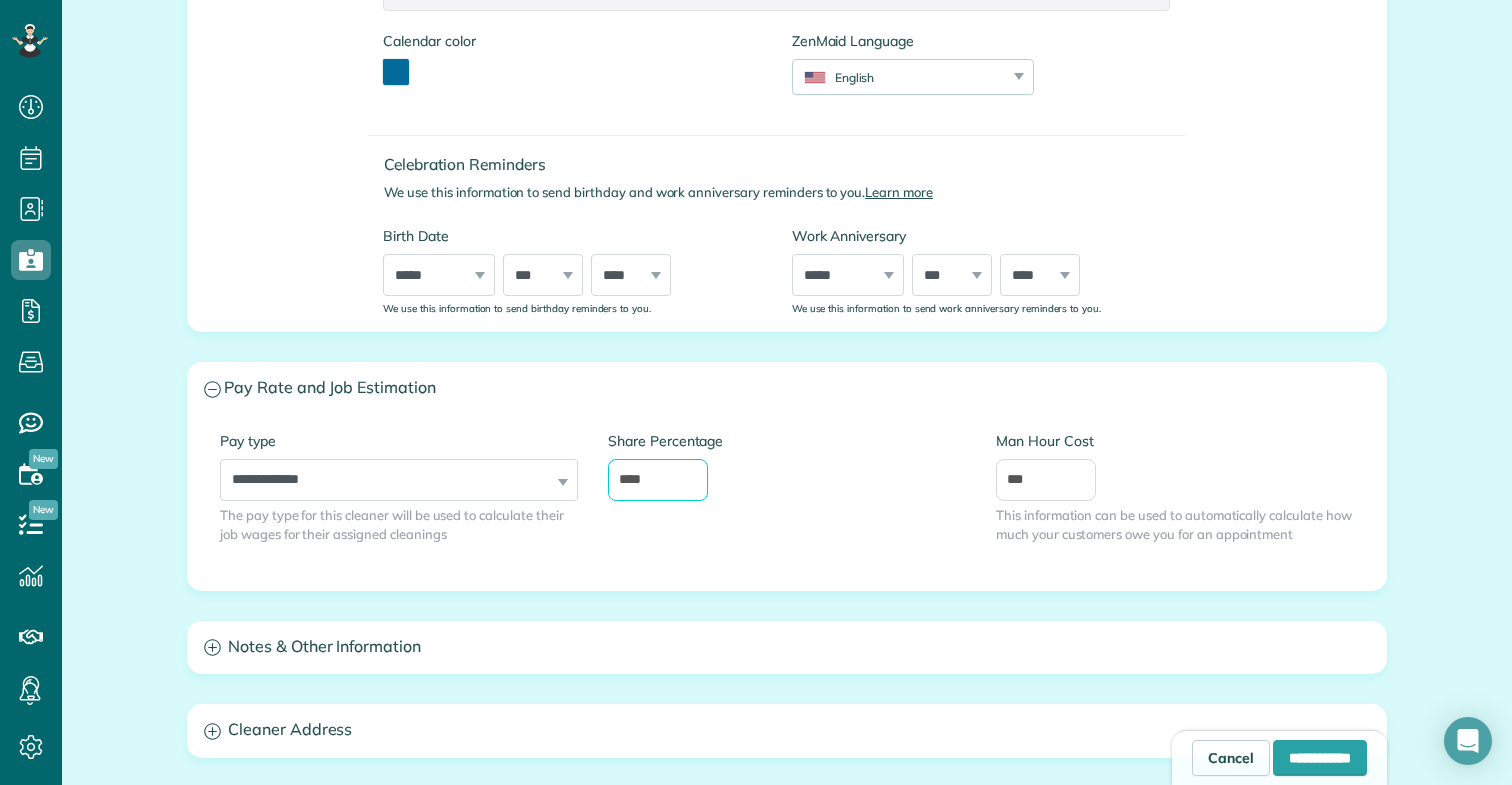 click on "****" at bounding box center [658, 480] 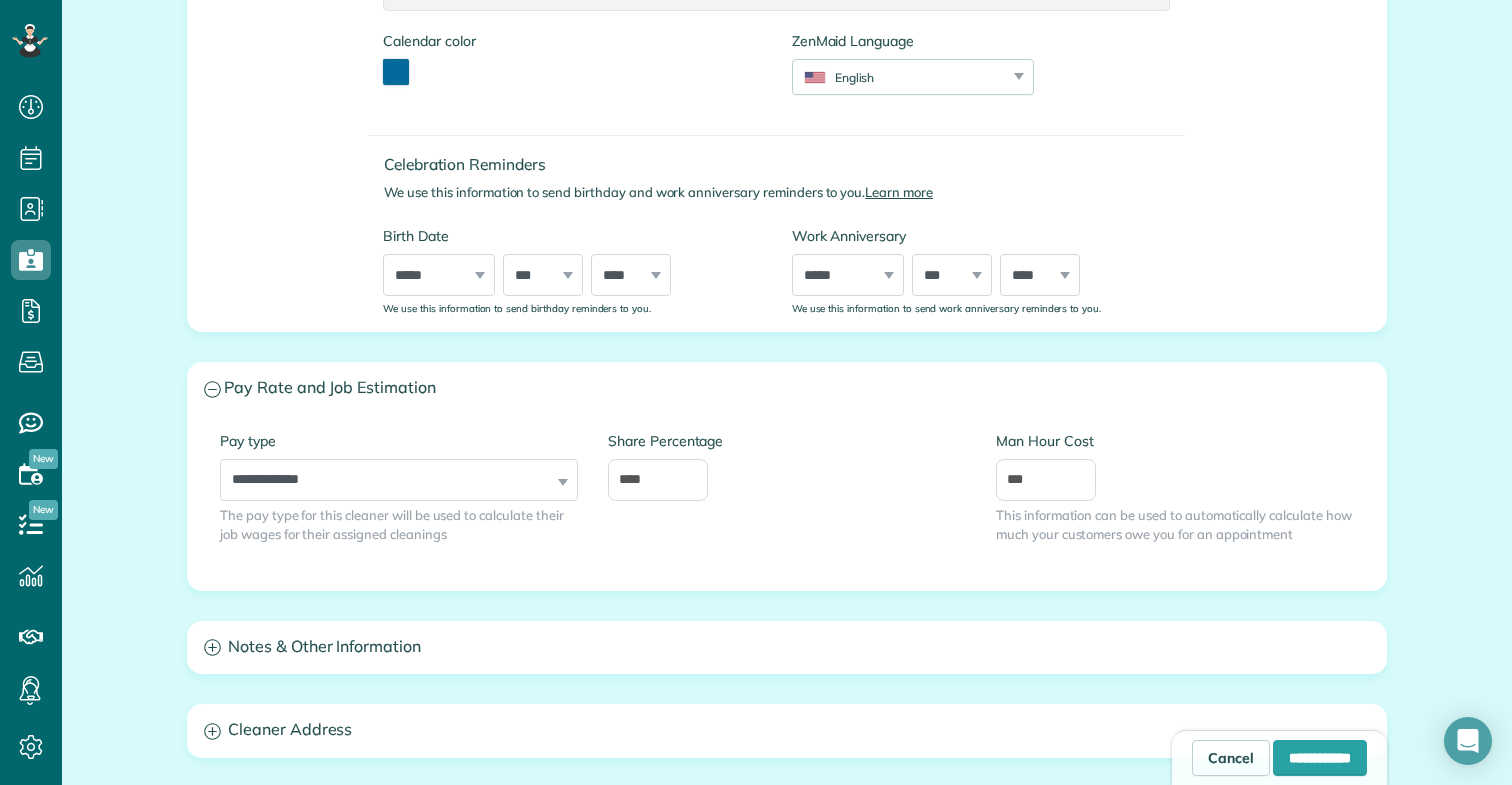 click on "**********" at bounding box center [787, 502] 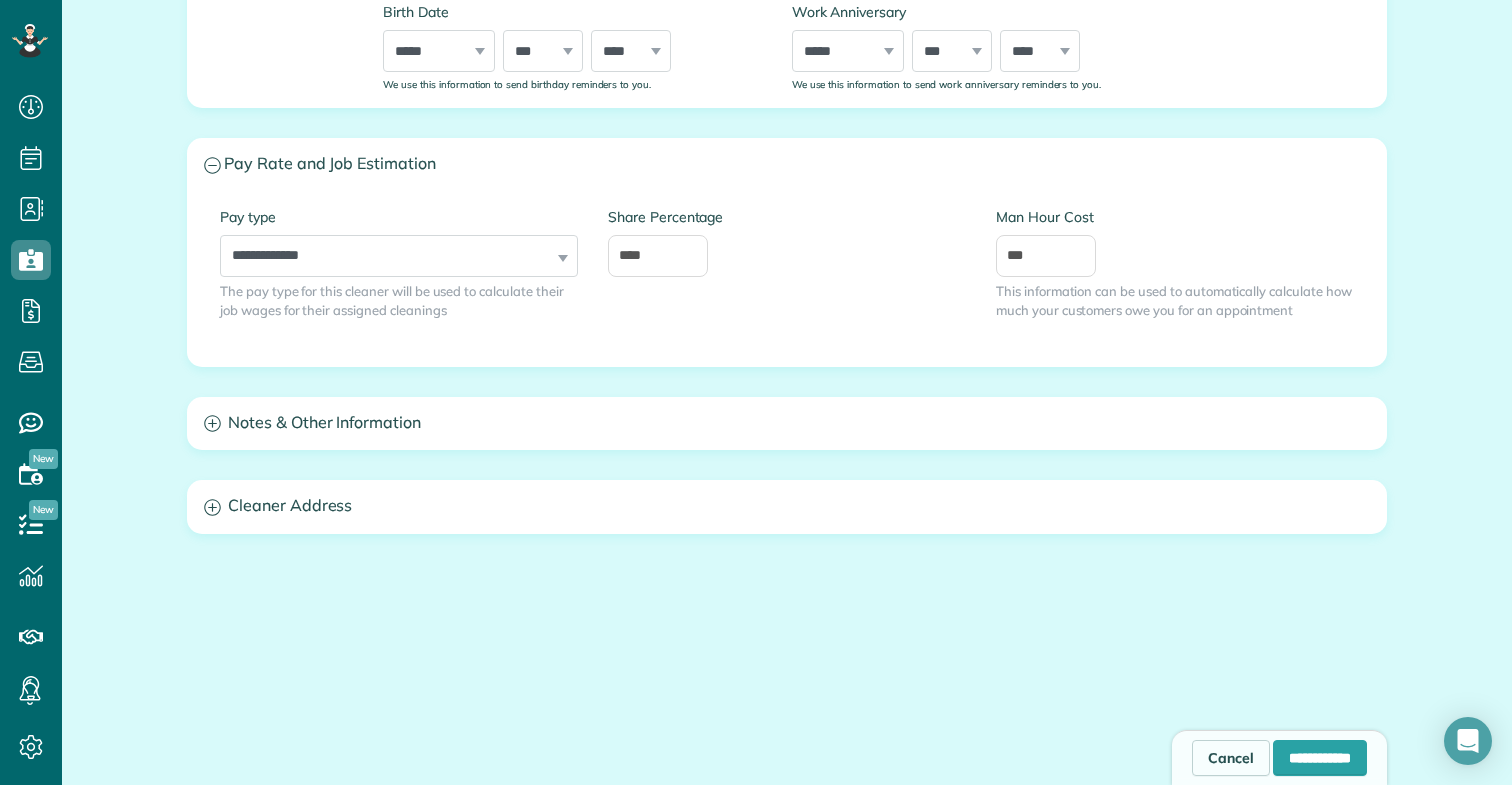 scroll, scrollTop: 799, scrollLeft: 0, axis: vertical 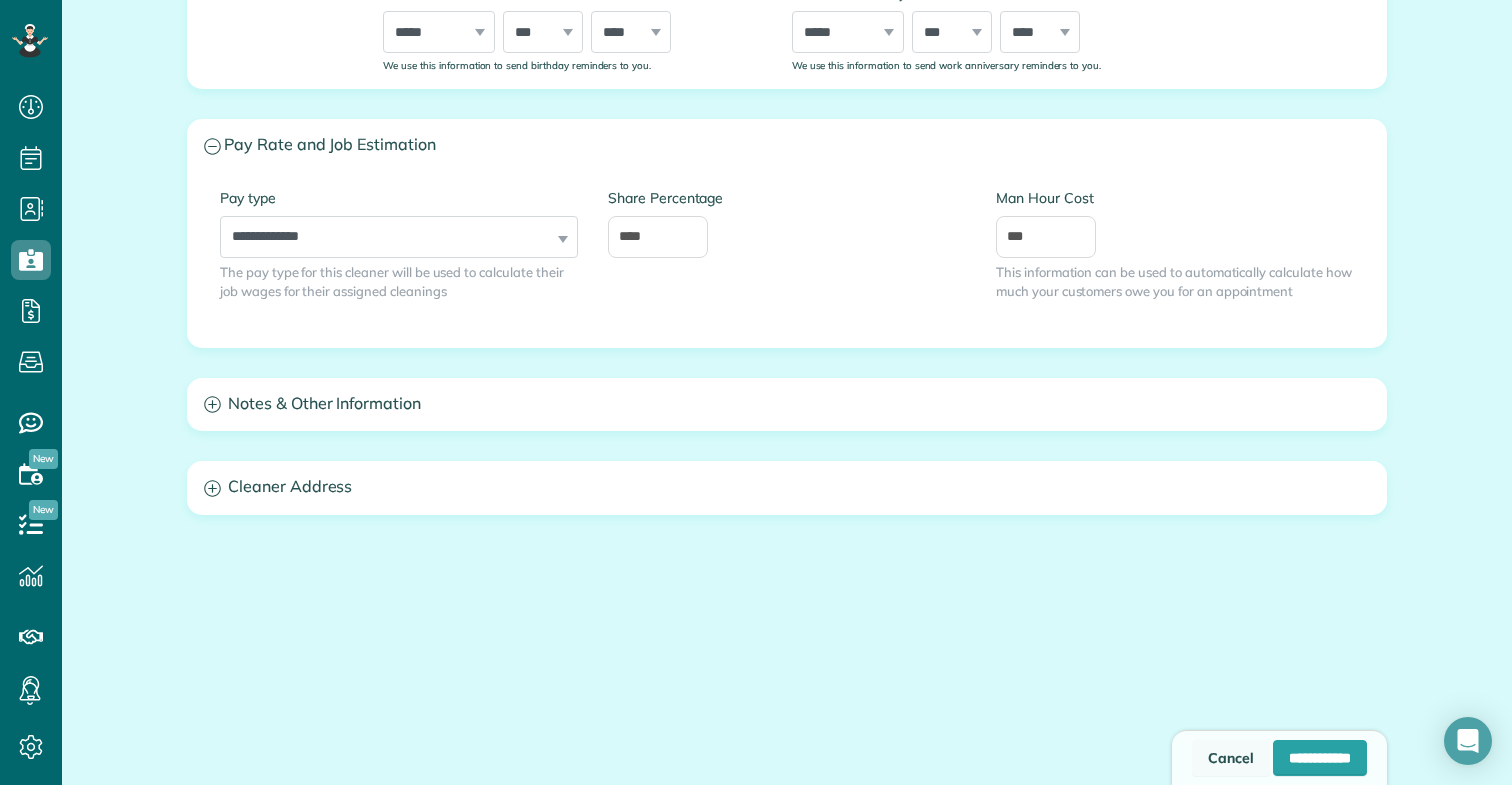 click on "Cancel" at bounding box center (1231, 758) 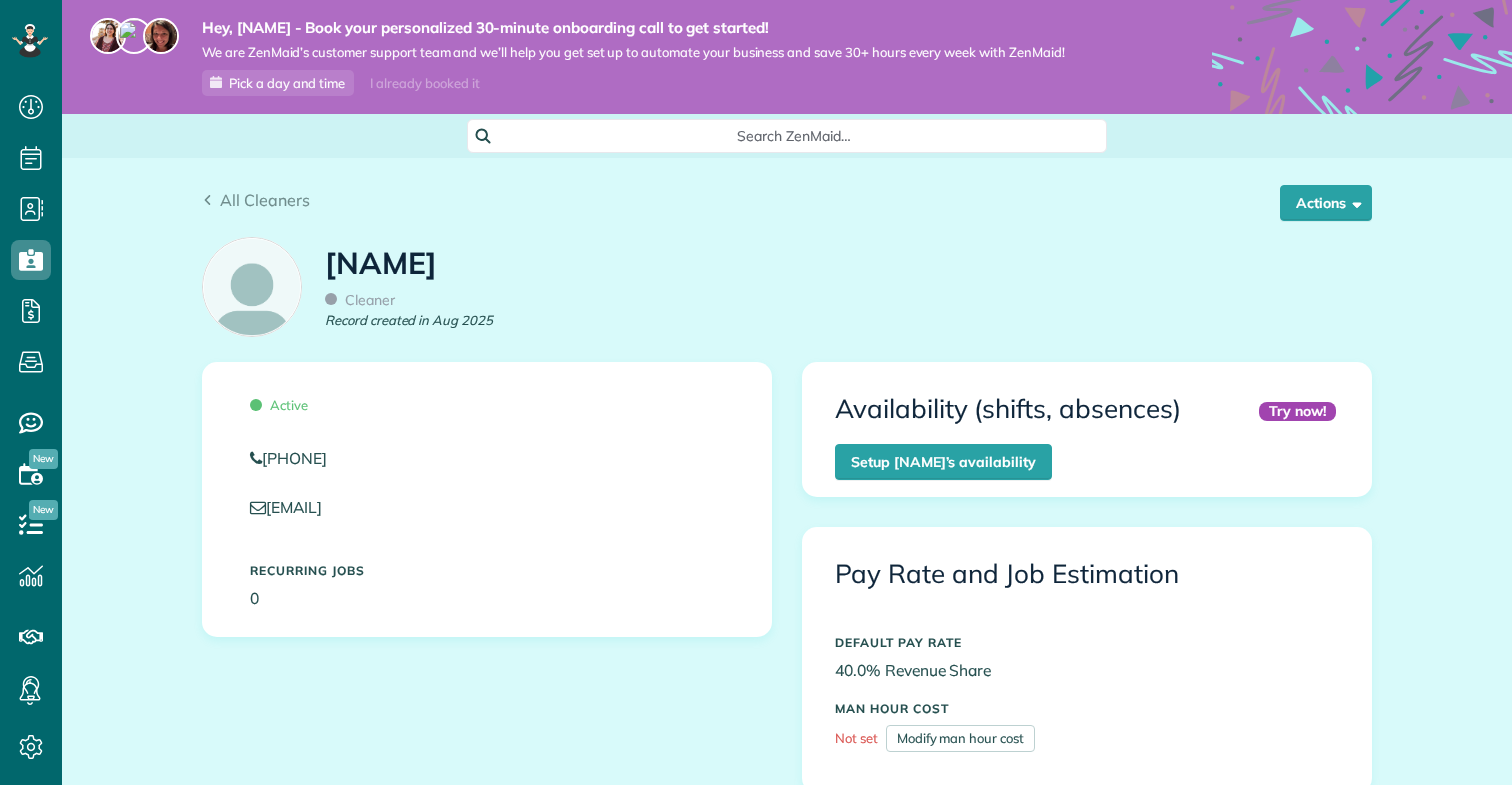 scroll, scrollTop: 0, scrollLeft: 0, axis: both 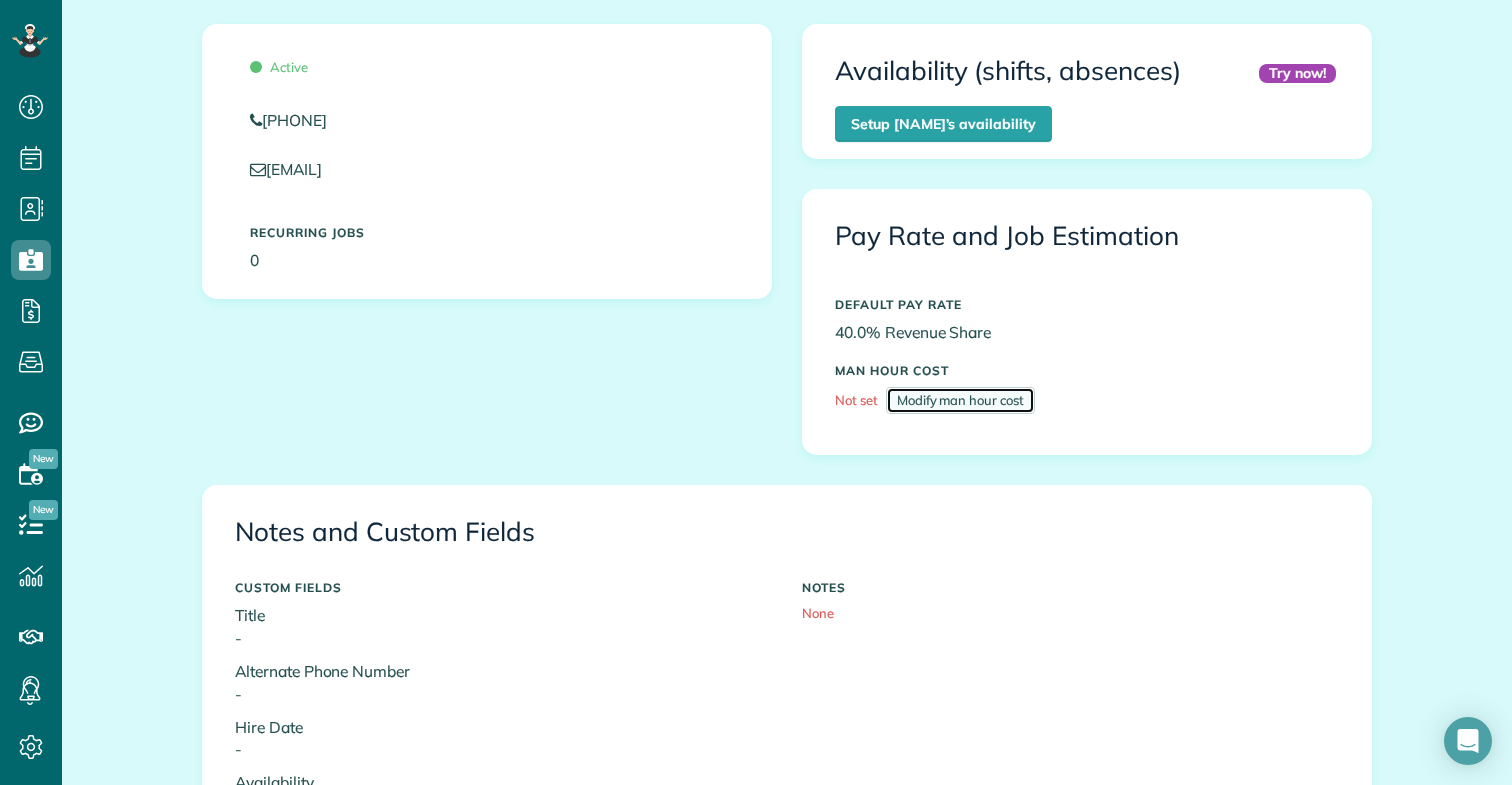 click on "Modify man hour cost" at bounding box center (960, 400) 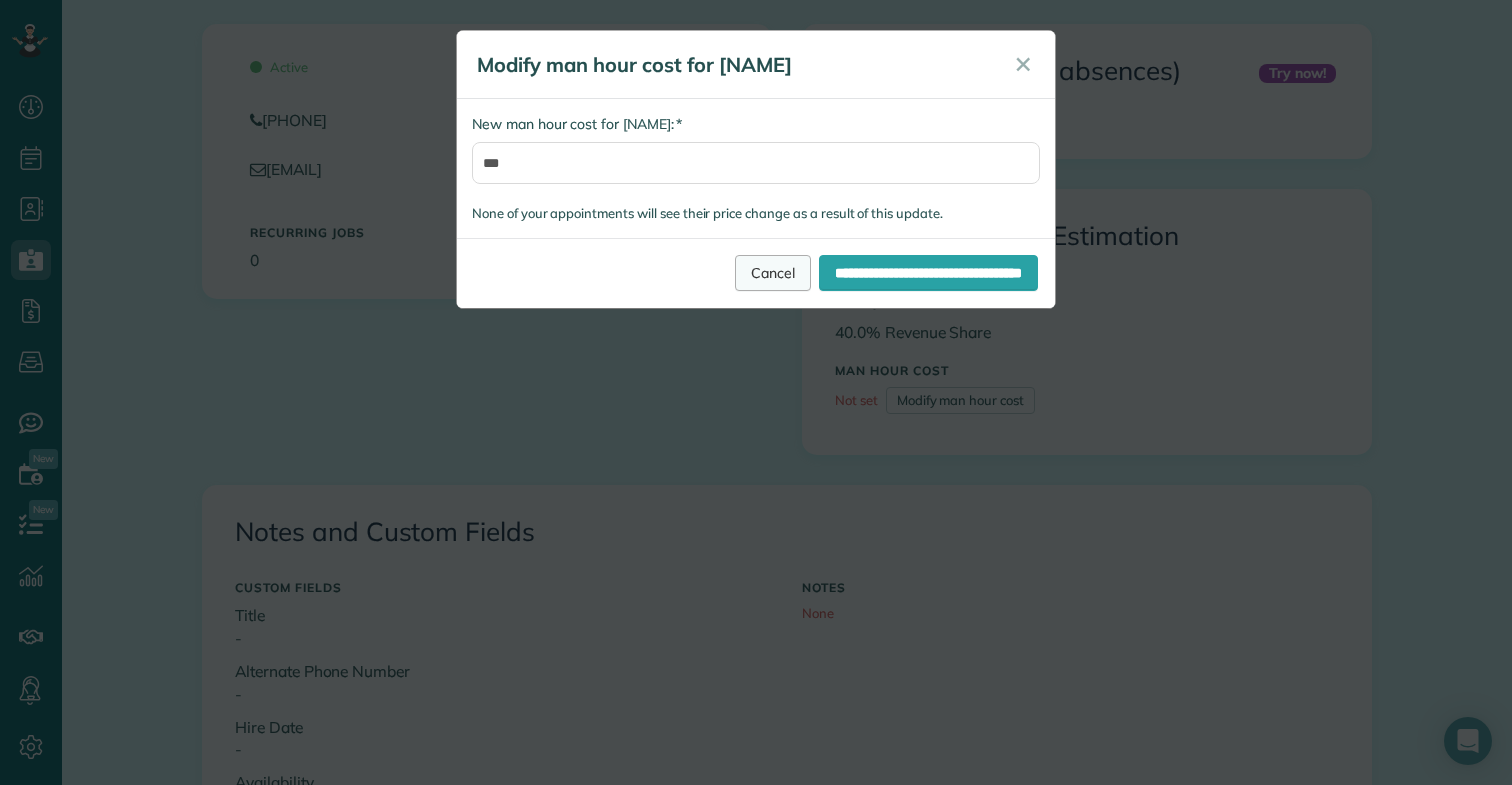 click on "Cancel" at bounding box center (773, 273) 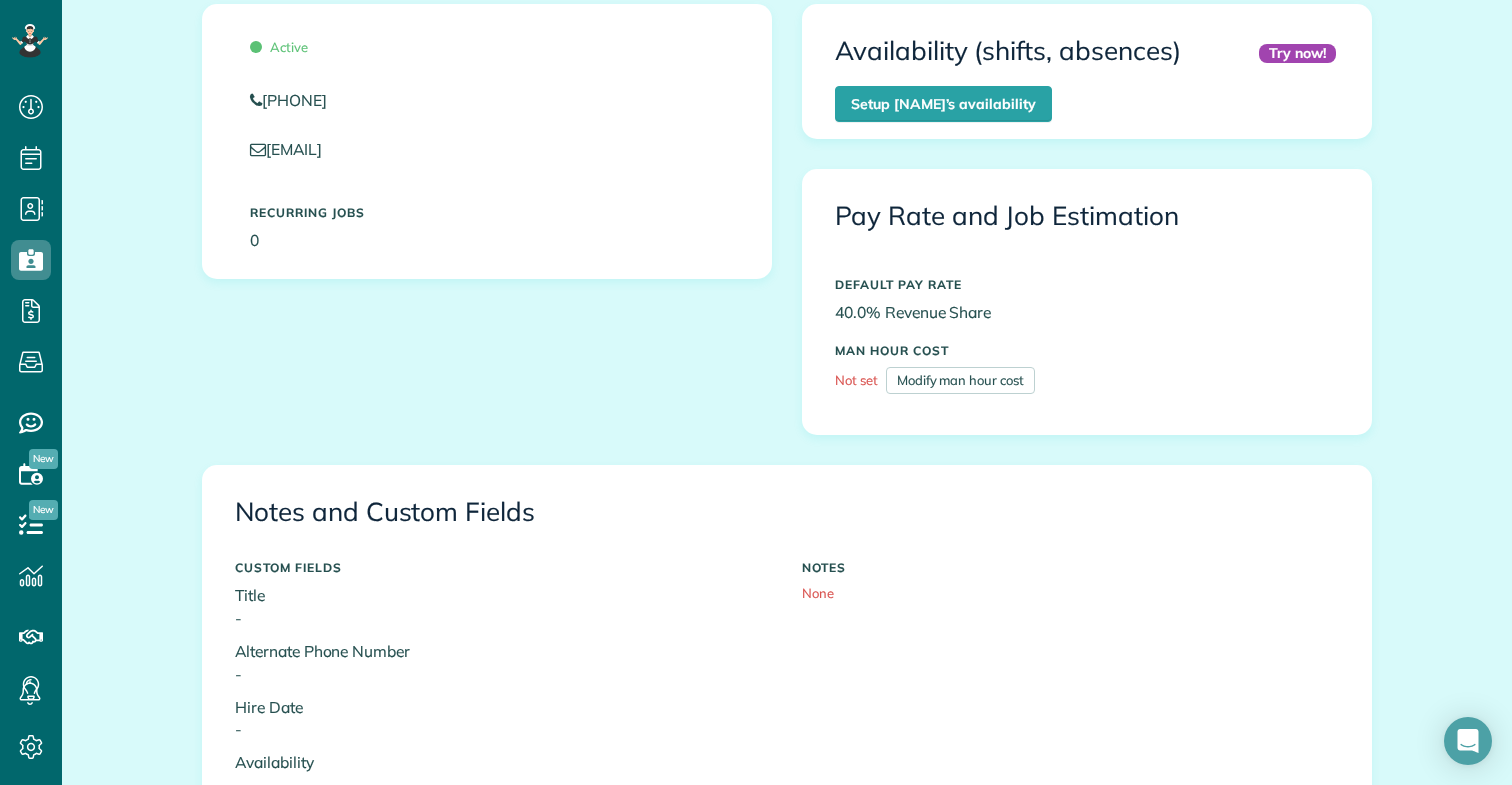 scroll, scrollTop: 314, scrollLeft: 0, axis: vertical 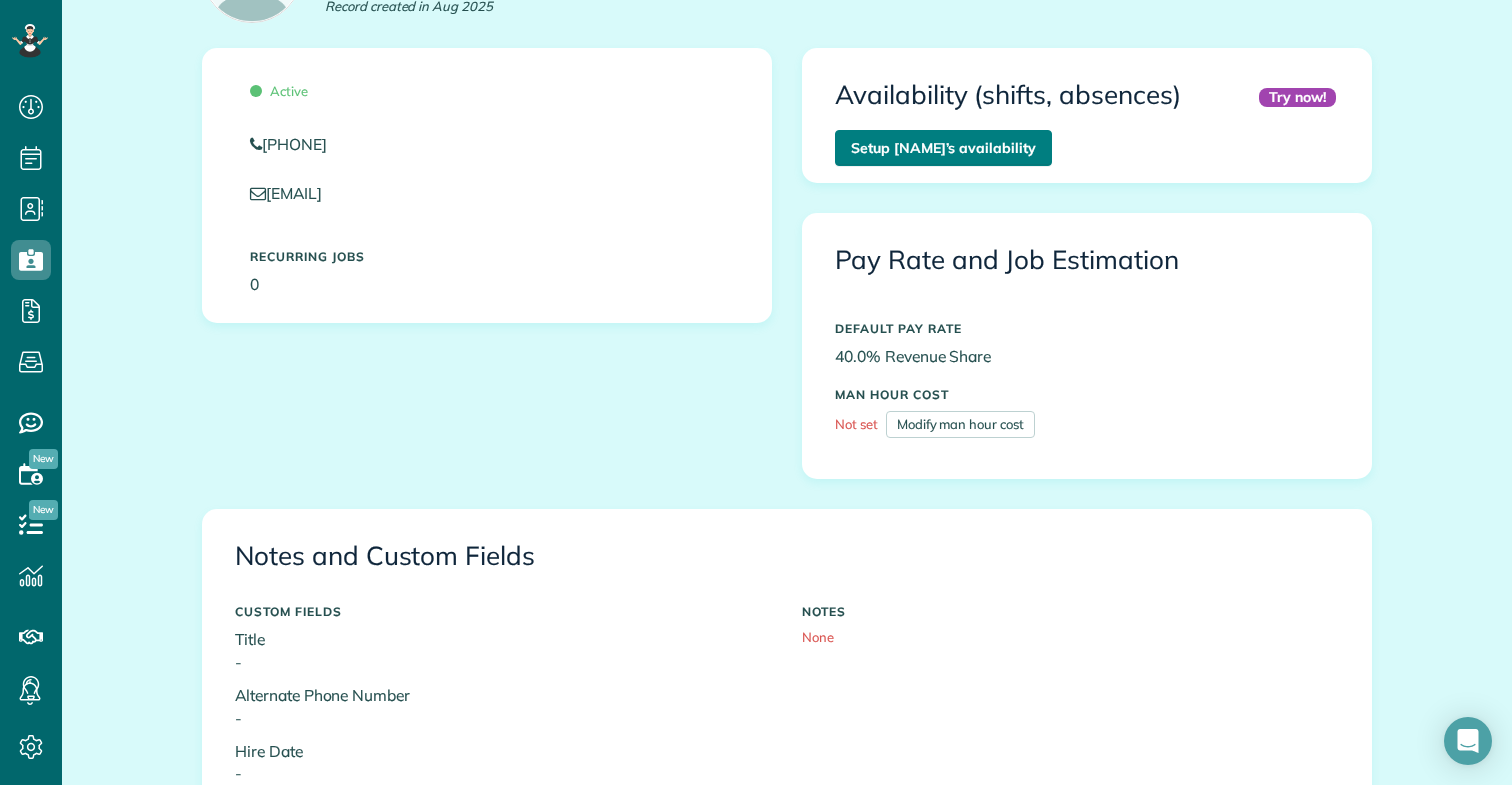 click on "Setup [FIRST] [LAST]’s availability" at bounding box center (943, 148) 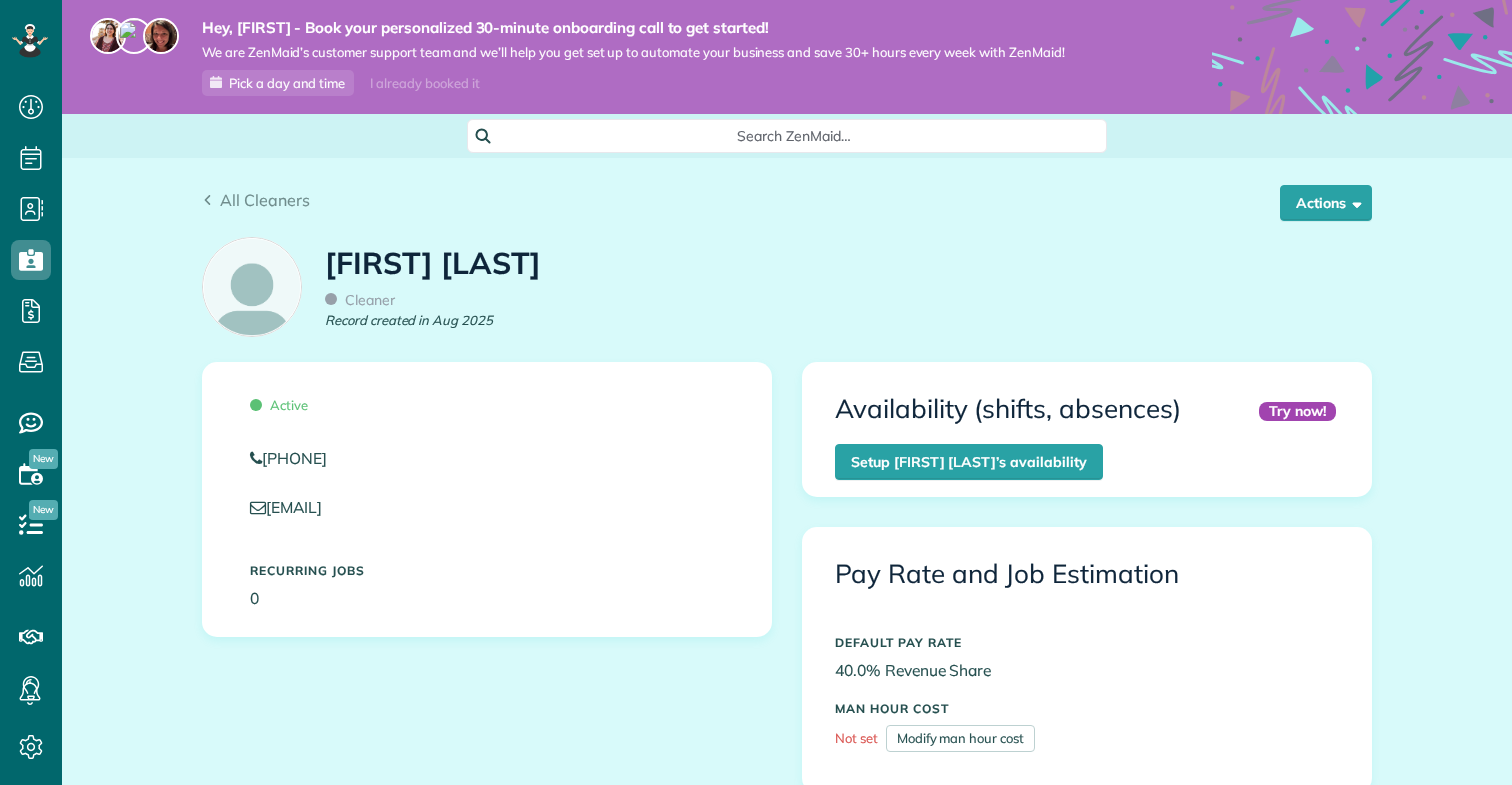 scroll, scrollTop: 0, scrollLeft: 0, axis: both 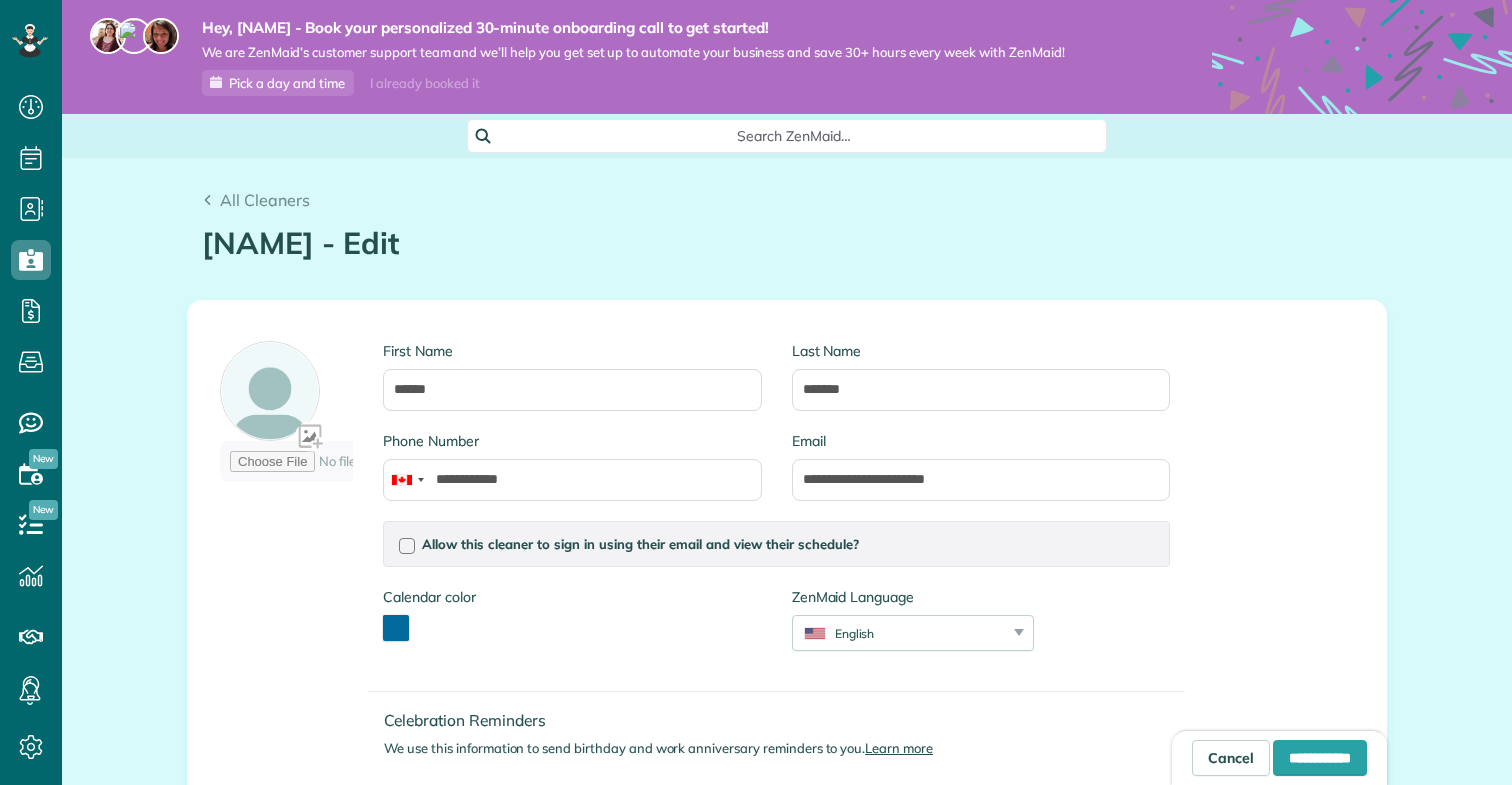 type on "**********" 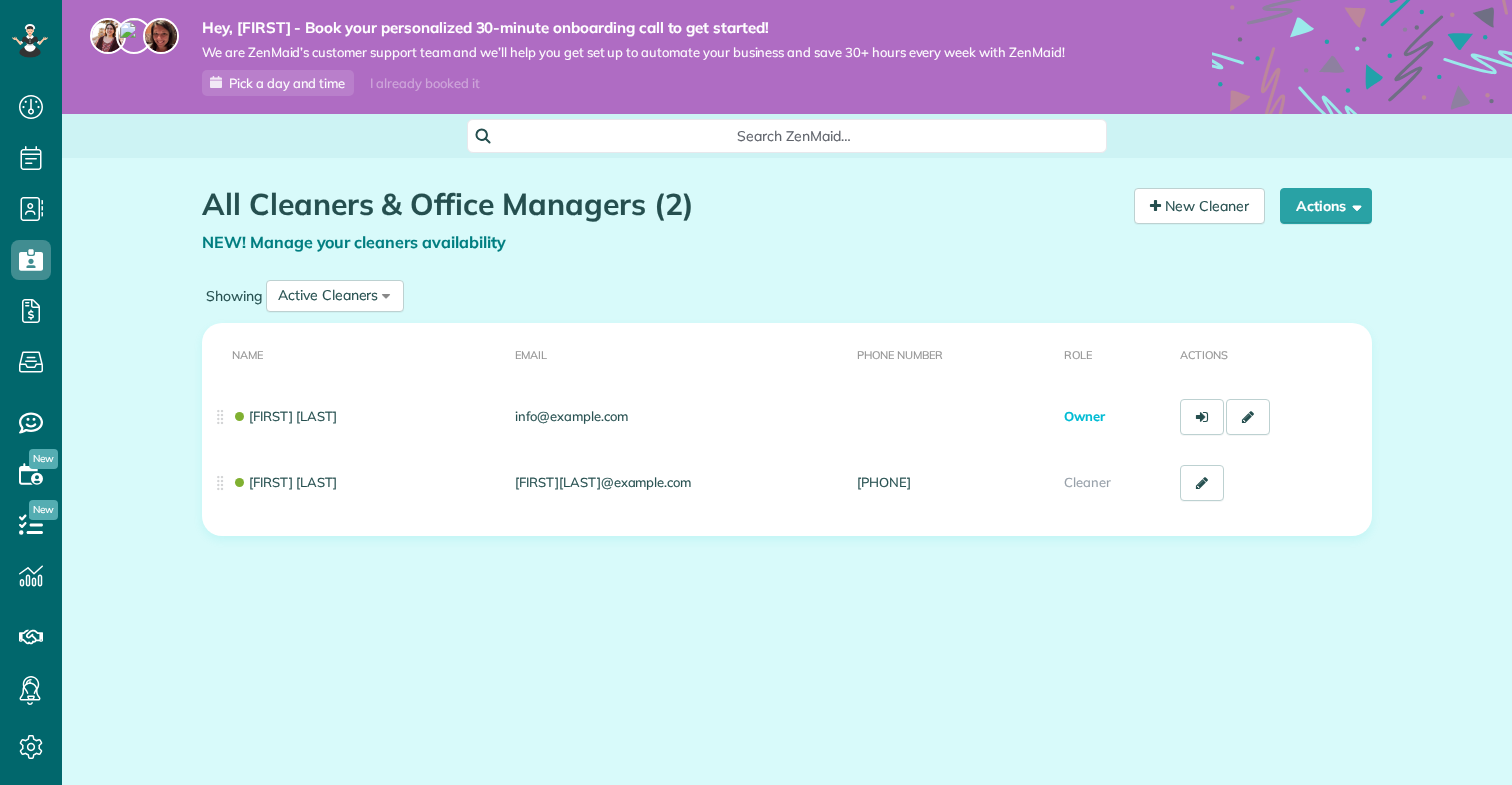 scroll, scrollTop: 0, scrollLeft: 0, axis: both 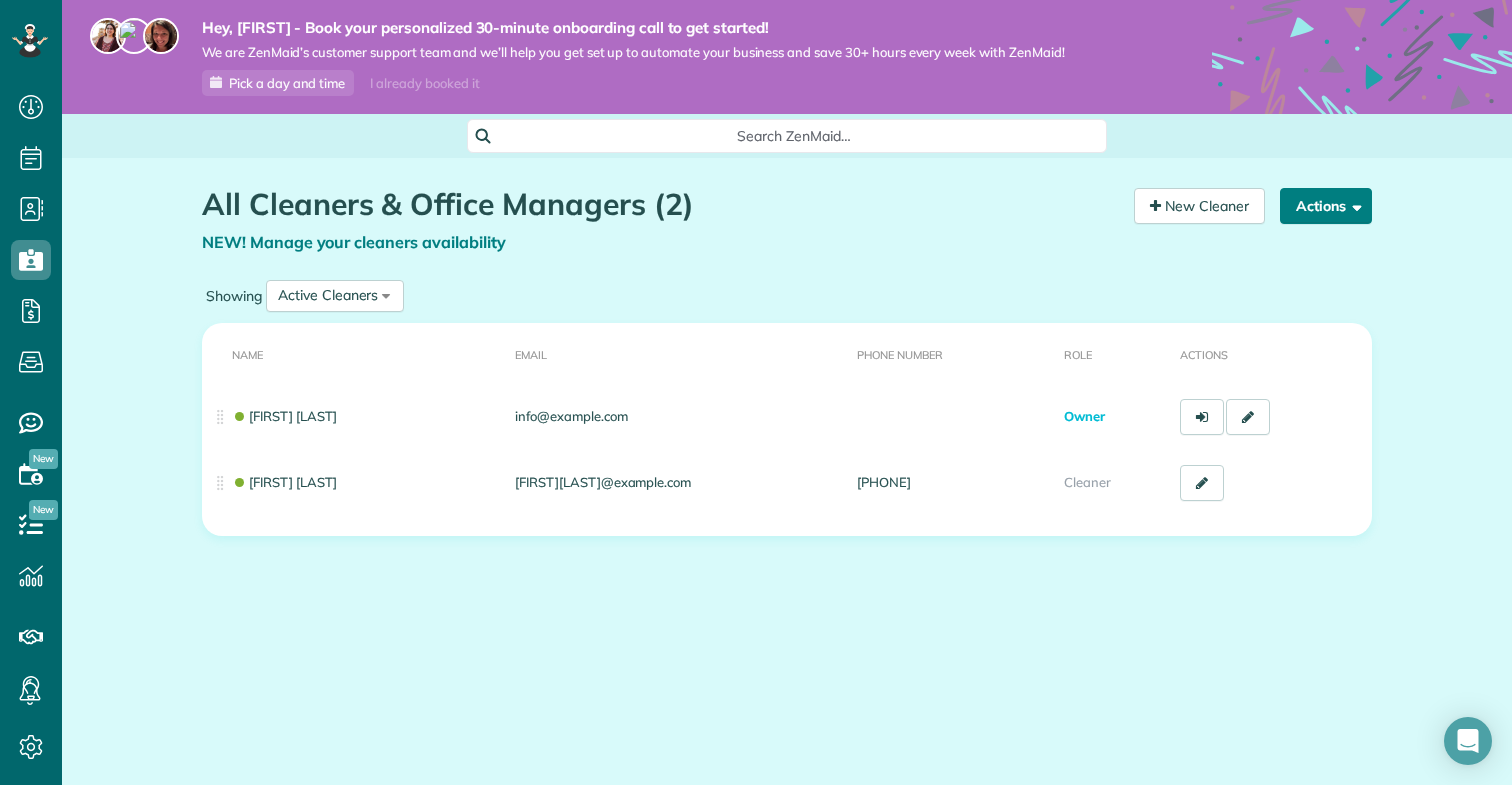 click on "Actions" at bounding box center [1326, 206] 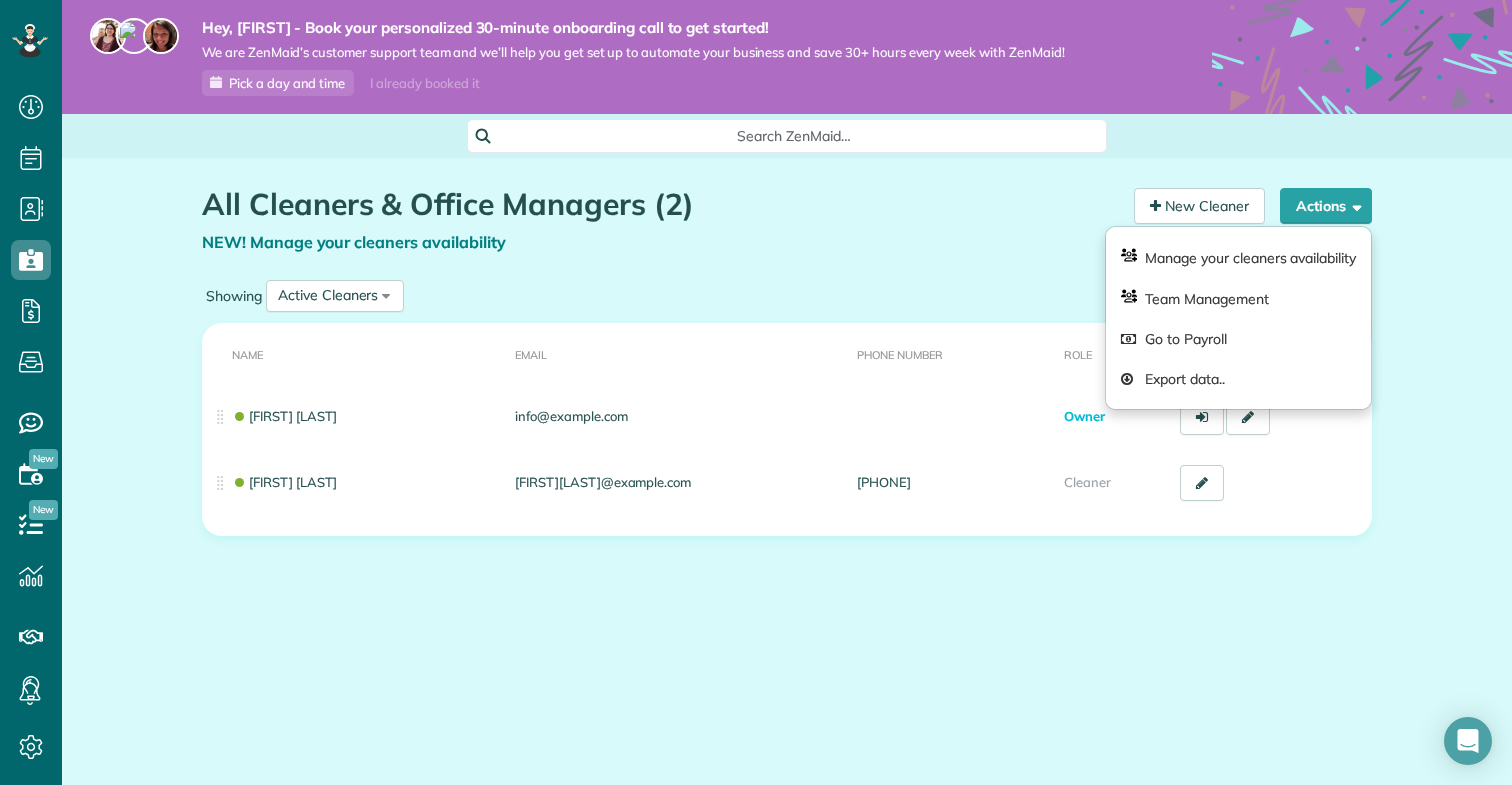 click on "All Cleaners & Office Managers (2)
NEW! Manage your cleaners availability
Your Cleaners [30 sec]
New Cleaner
Actions
Manage your cleaners availability
Team Management
Go to Payroll
Export data.." at bounding box center (787, 420) 